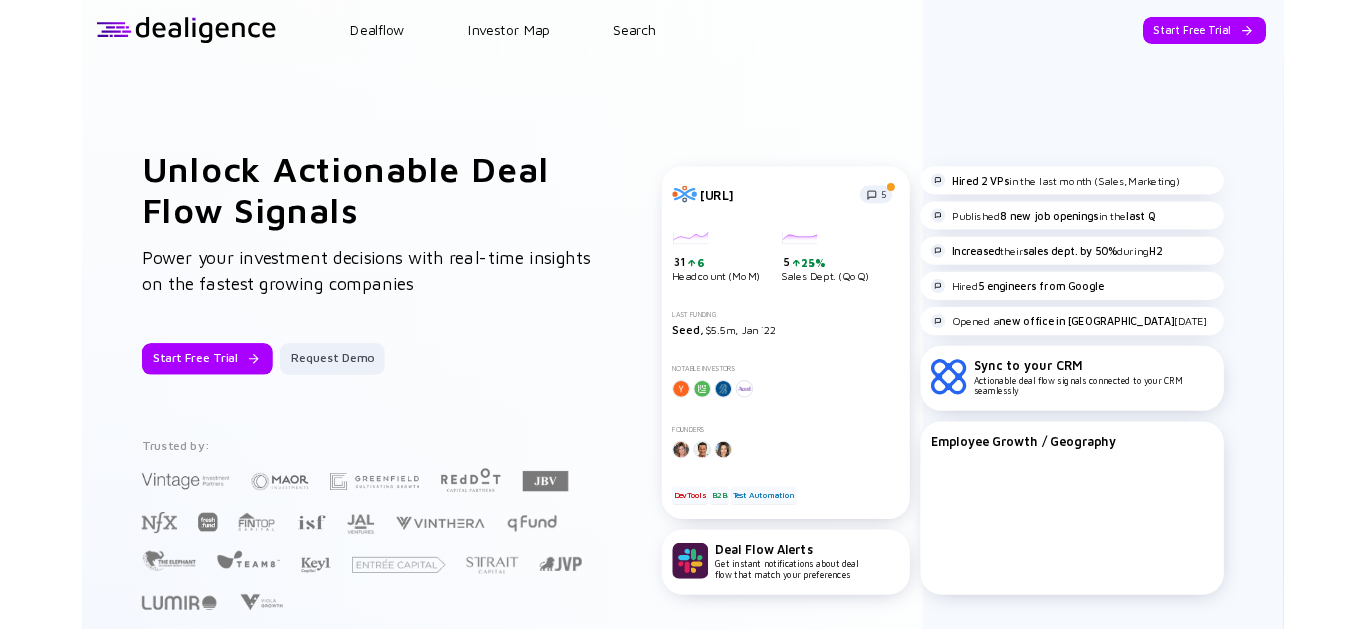 scroll, scrollTop: 0, scrollLeft: 0, axis: both 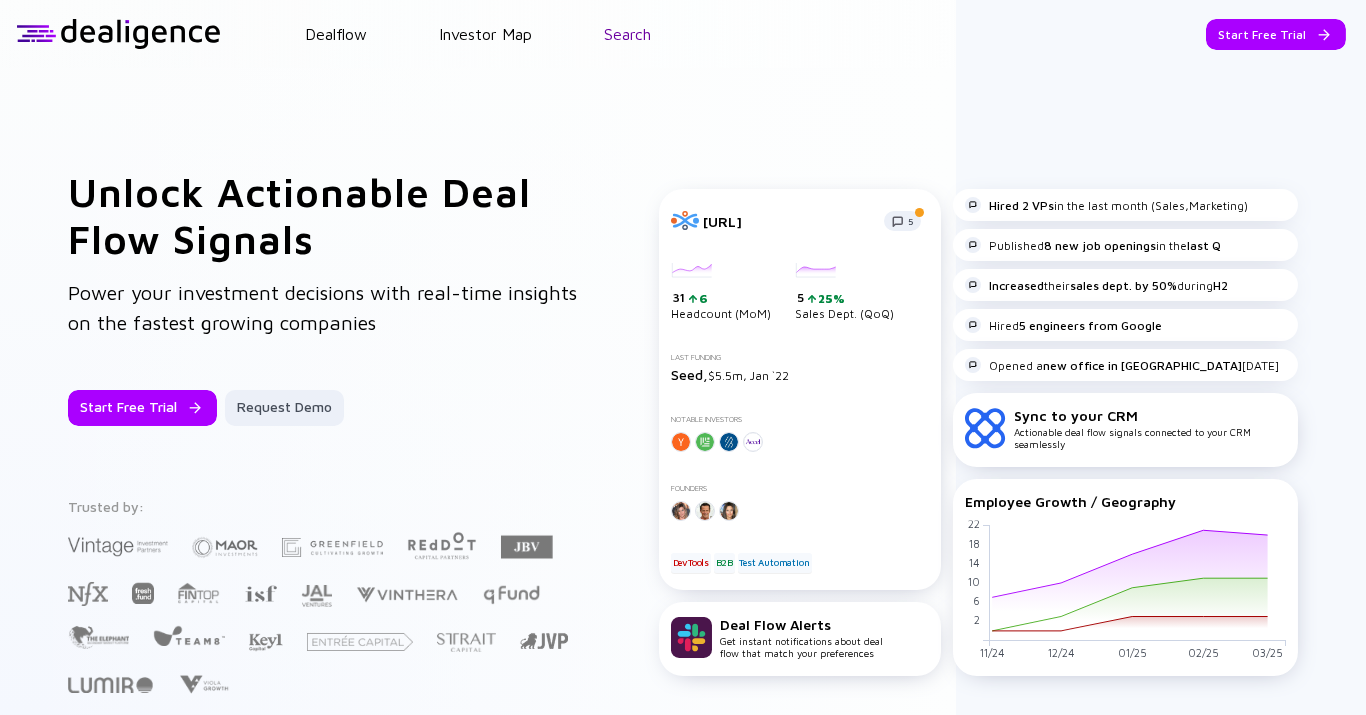 click on "Search" at bounding box center [627, 34] 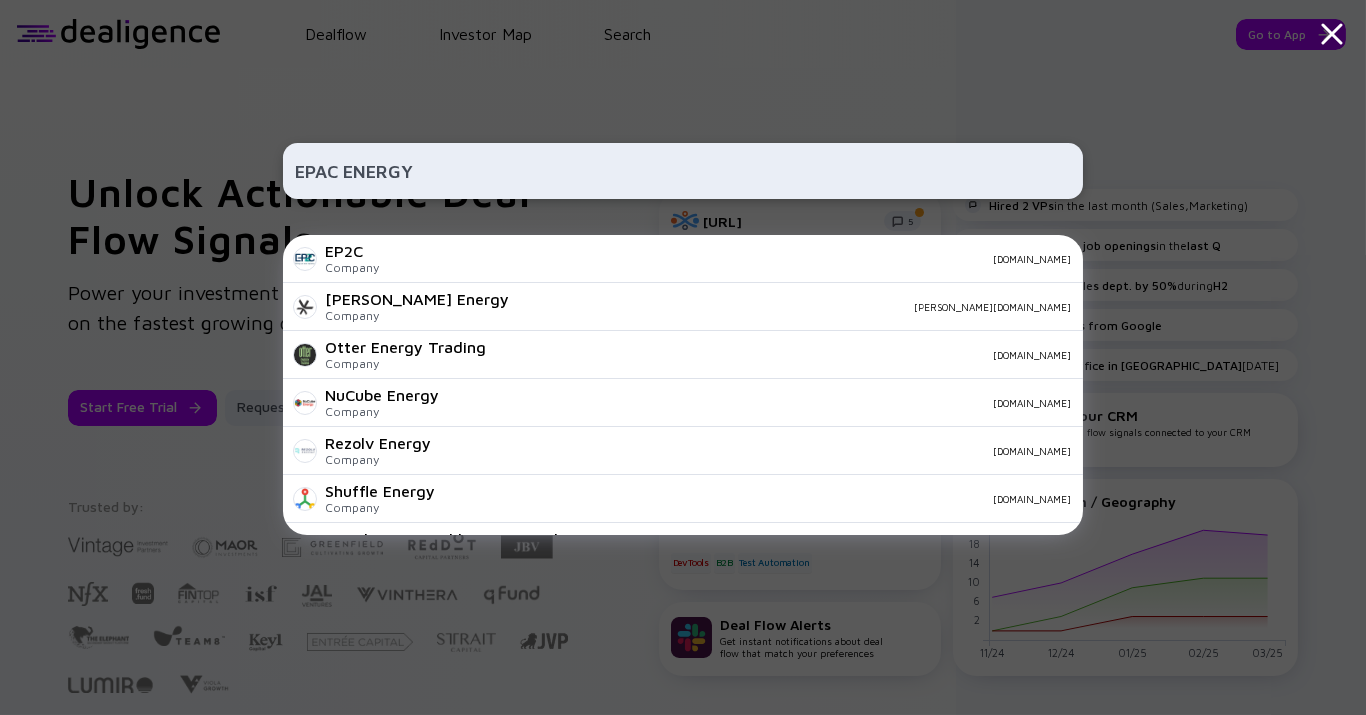 type on "EPAC ENERGY" 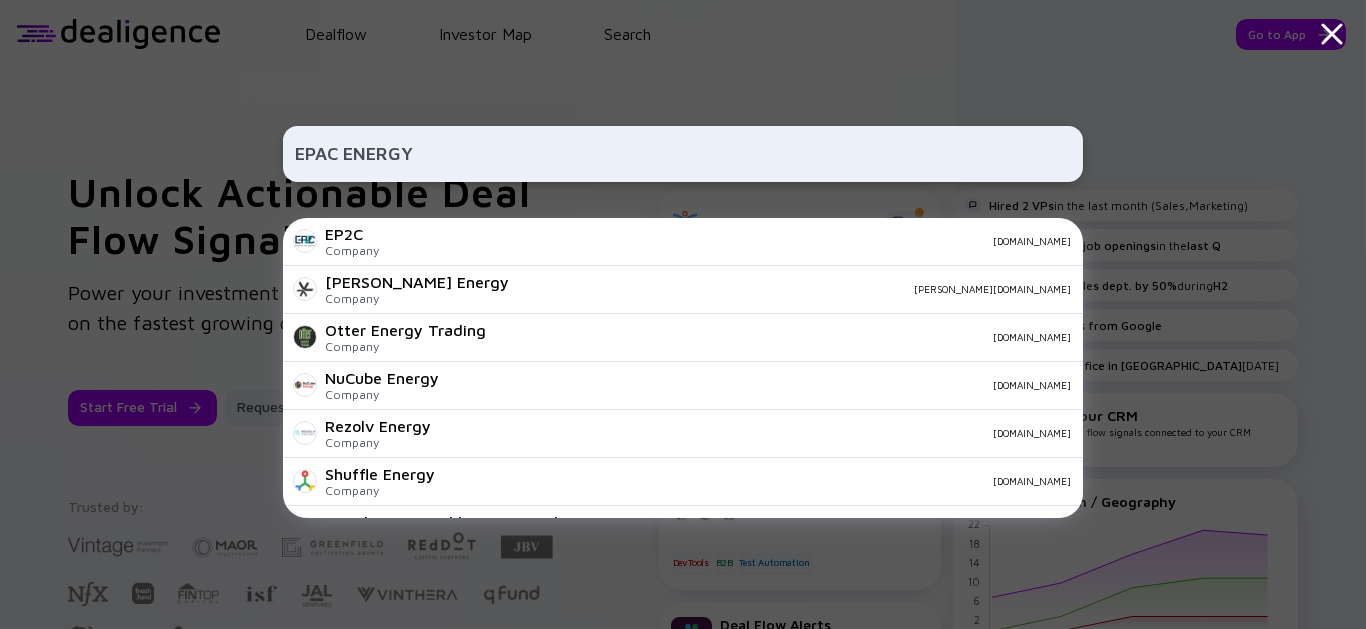 drag, startPoint x: 933, startPoint y: 41, endPoint x: 1055, endPoint y: 25, distance: 123.04471 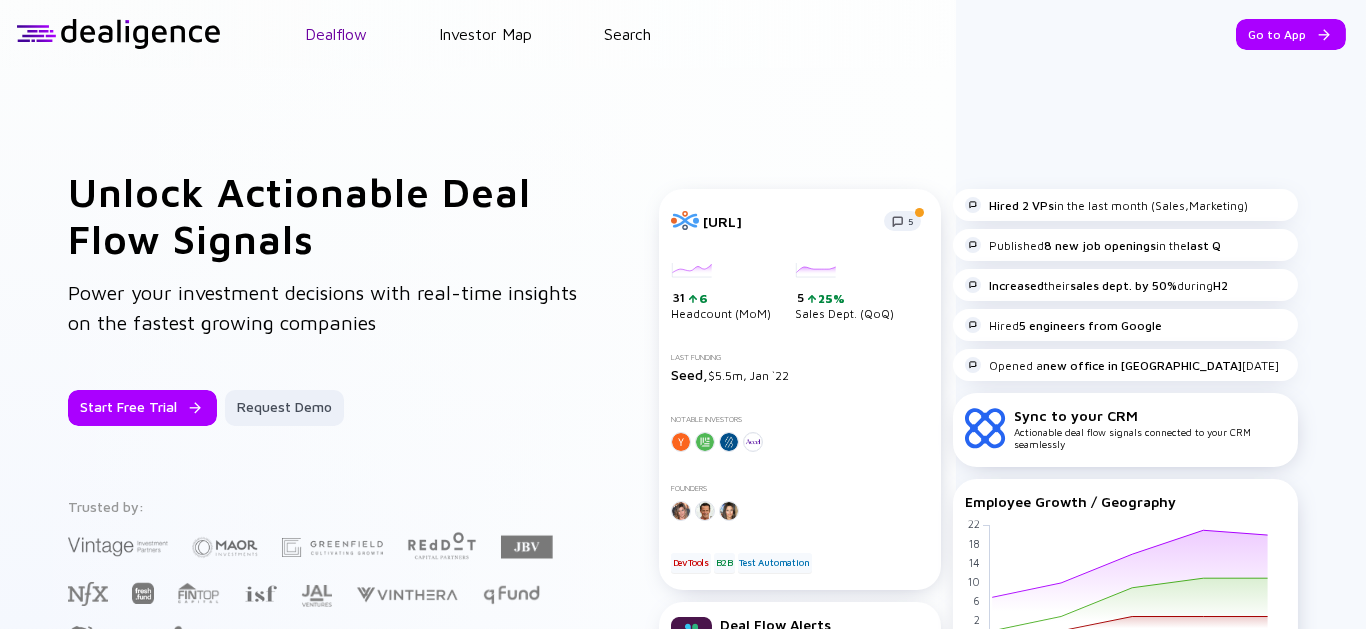 click on "Dealflow" at bounding box center [336, 34] 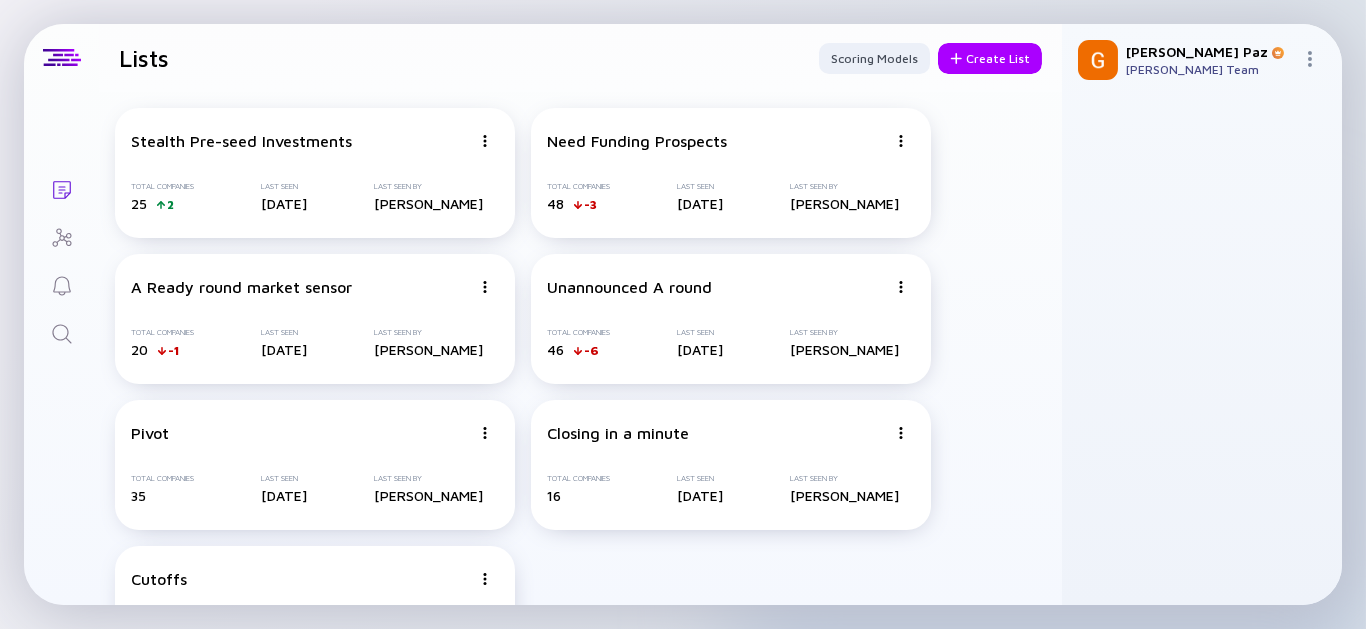 click on "Lists" at bounding box center (61, 188) 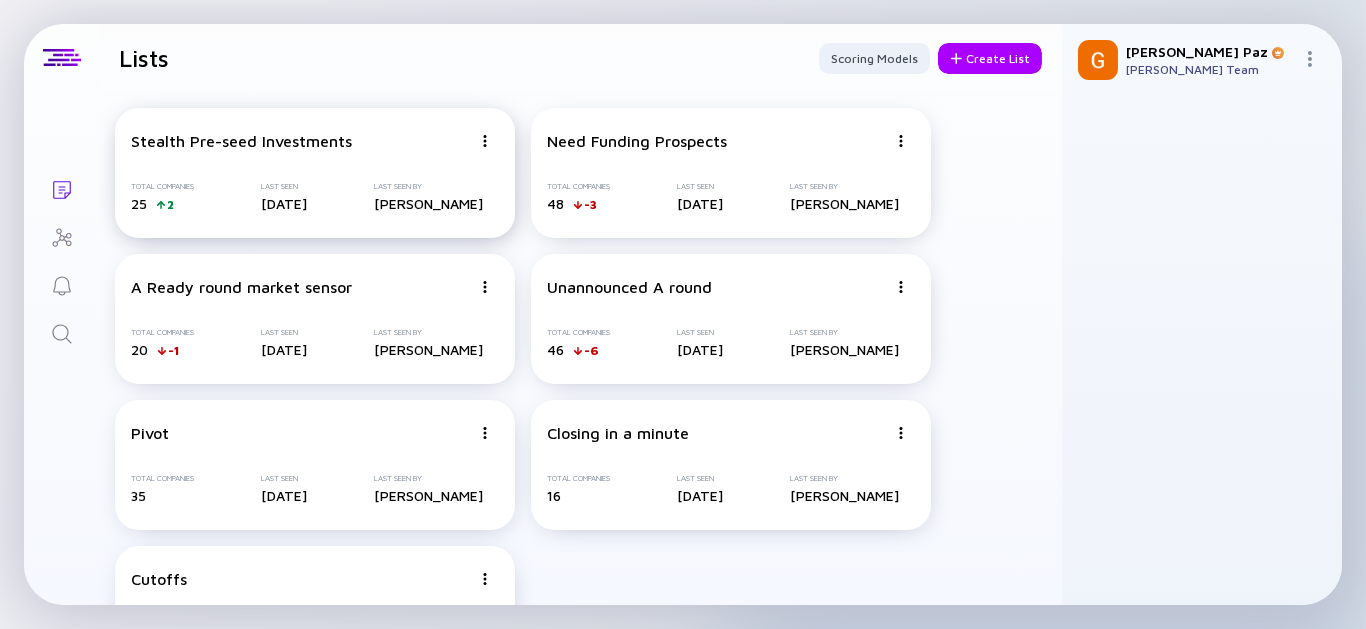 click on "Stealth Pre-seed Investments Total Companies 25 2 Last Seen 5 days ago Last Seen By Gil Paz" at bounding box center (315, 173) 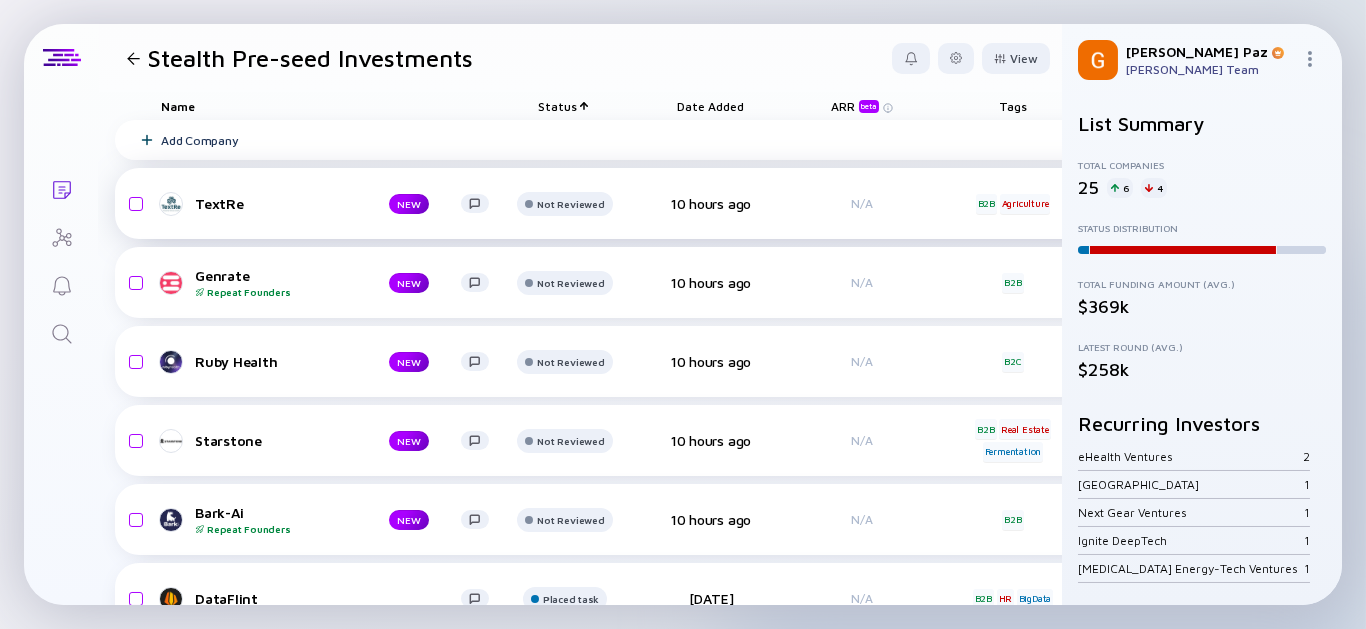 scroll, scrollTop: 110, scrollLeft: 0, axis: vertical 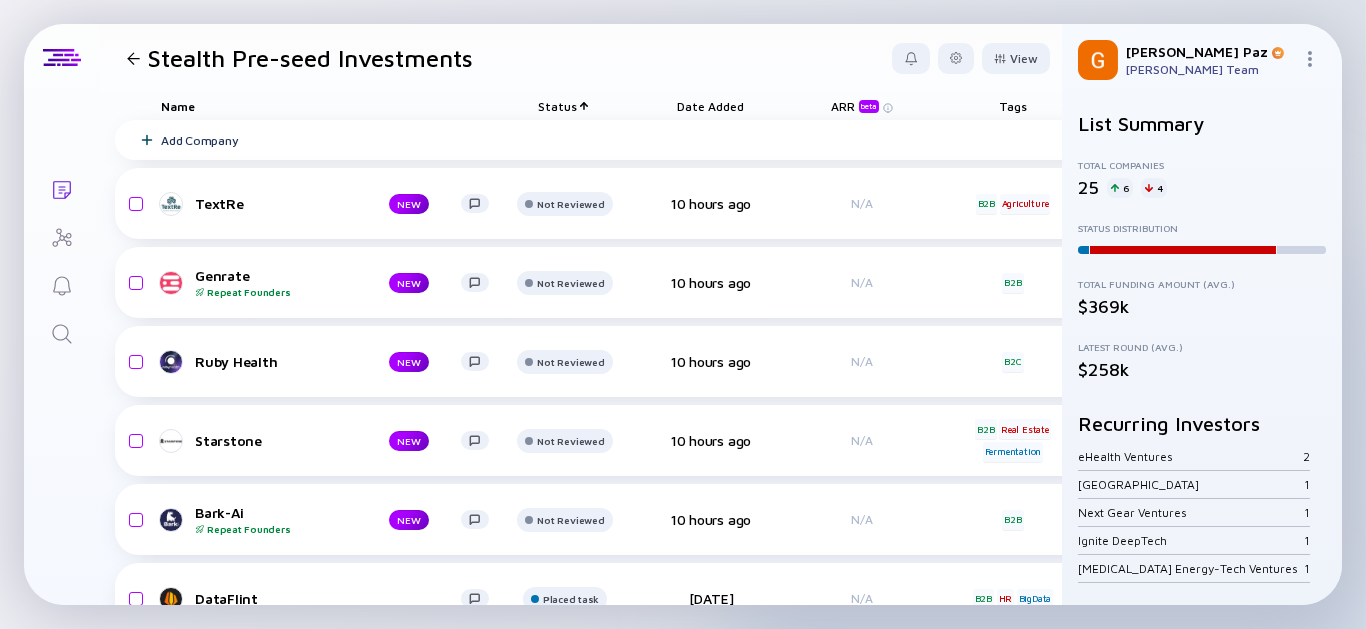 click on "Stealth Pre-seed Investments" at bounding box center (296, 58) 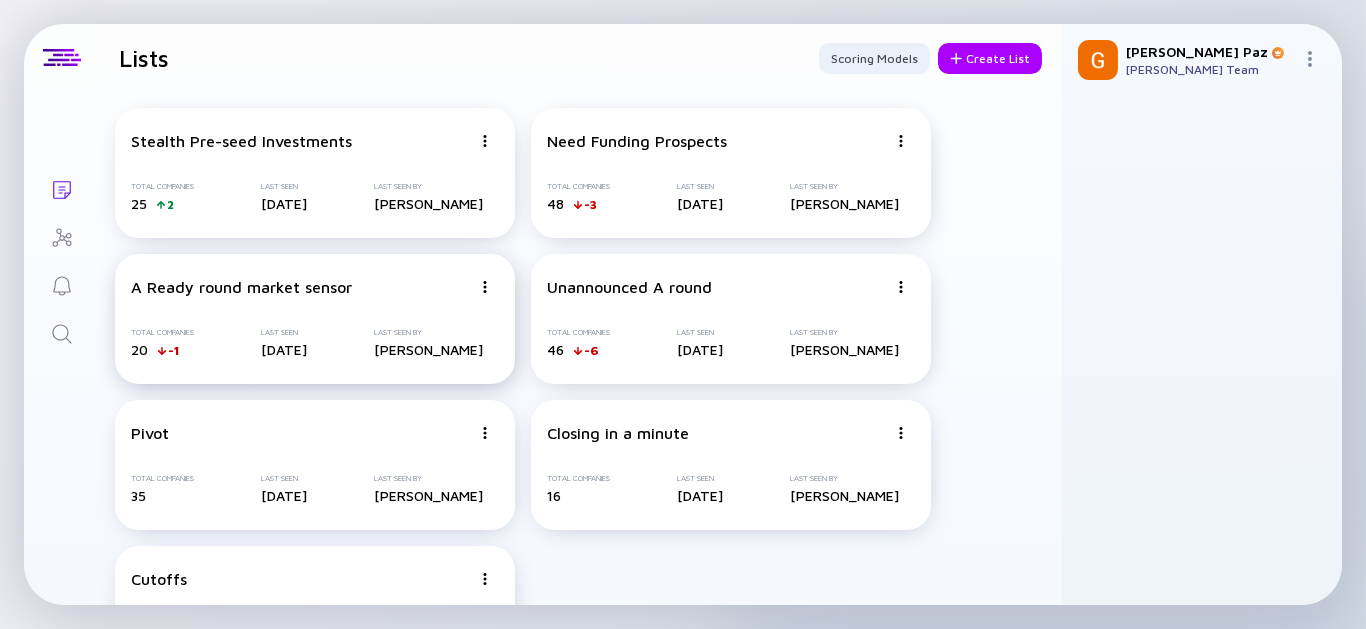 click on "Total Companies 20 -1 Last Seen 5 days ago Last Seen By Gil Paz" at bounding box center (315, 343) 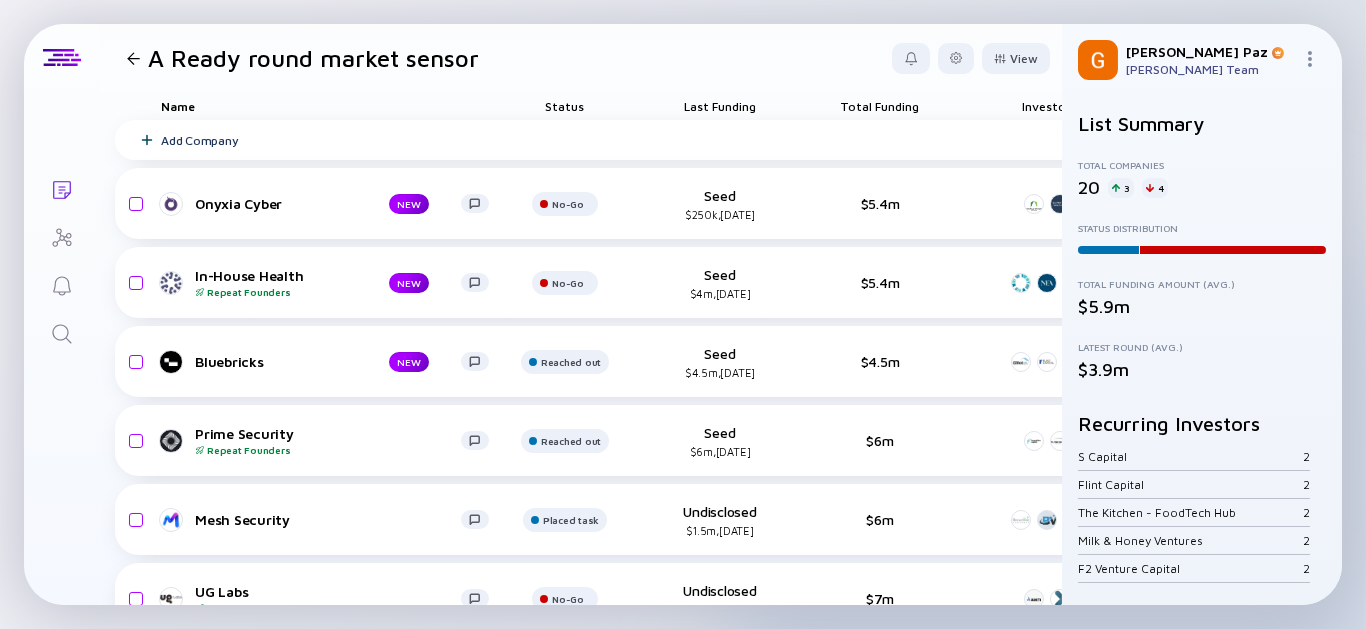 click at bounding box center (133, 58) 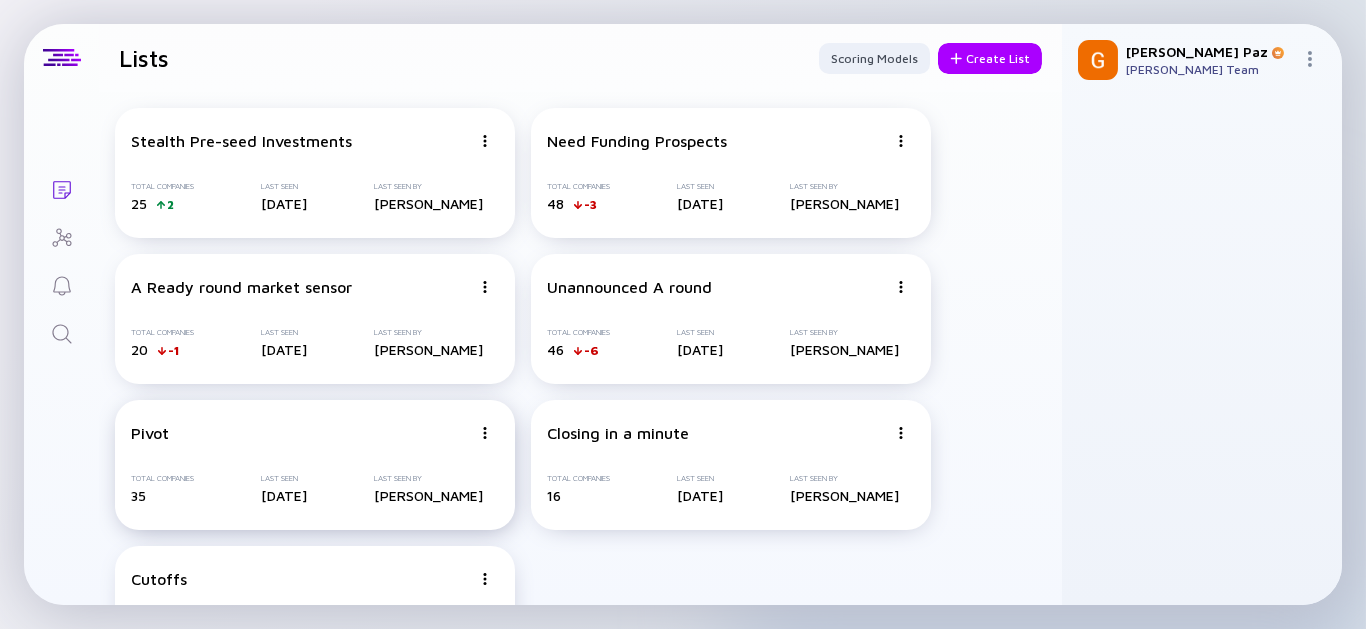 click on "Last Seen" at bounding box center [284, 478] 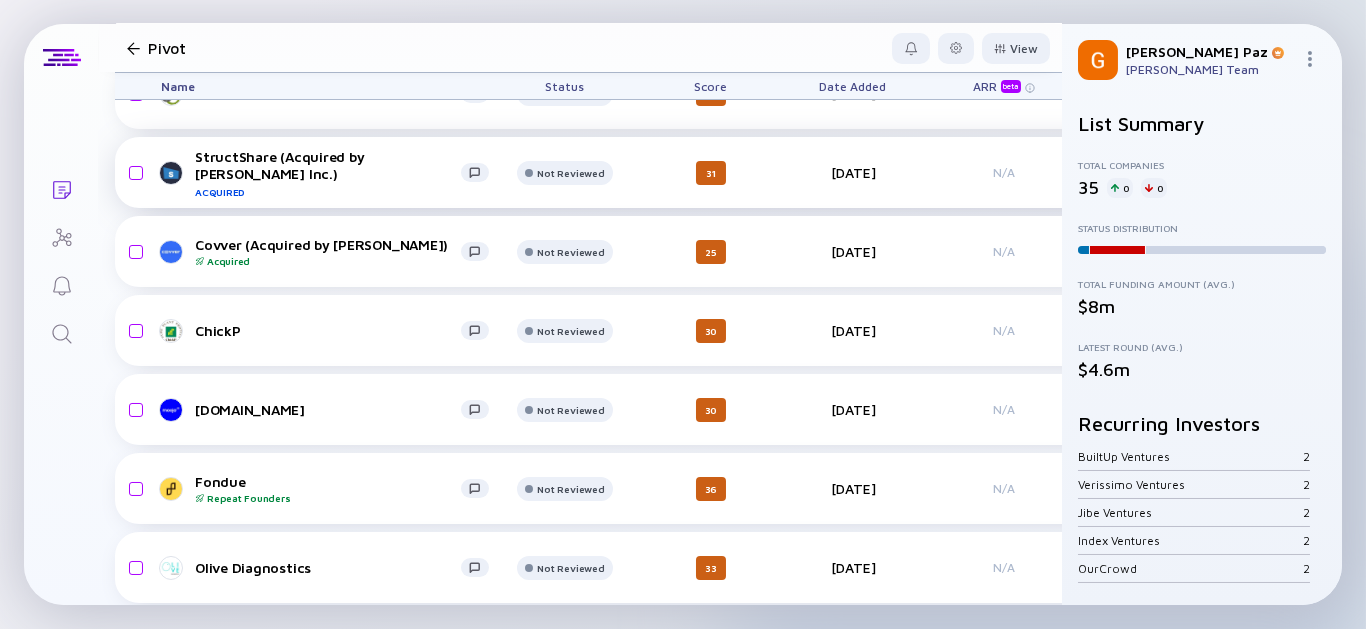 scroll, scrollTop: 0, scrollLeft: 0, axis: both 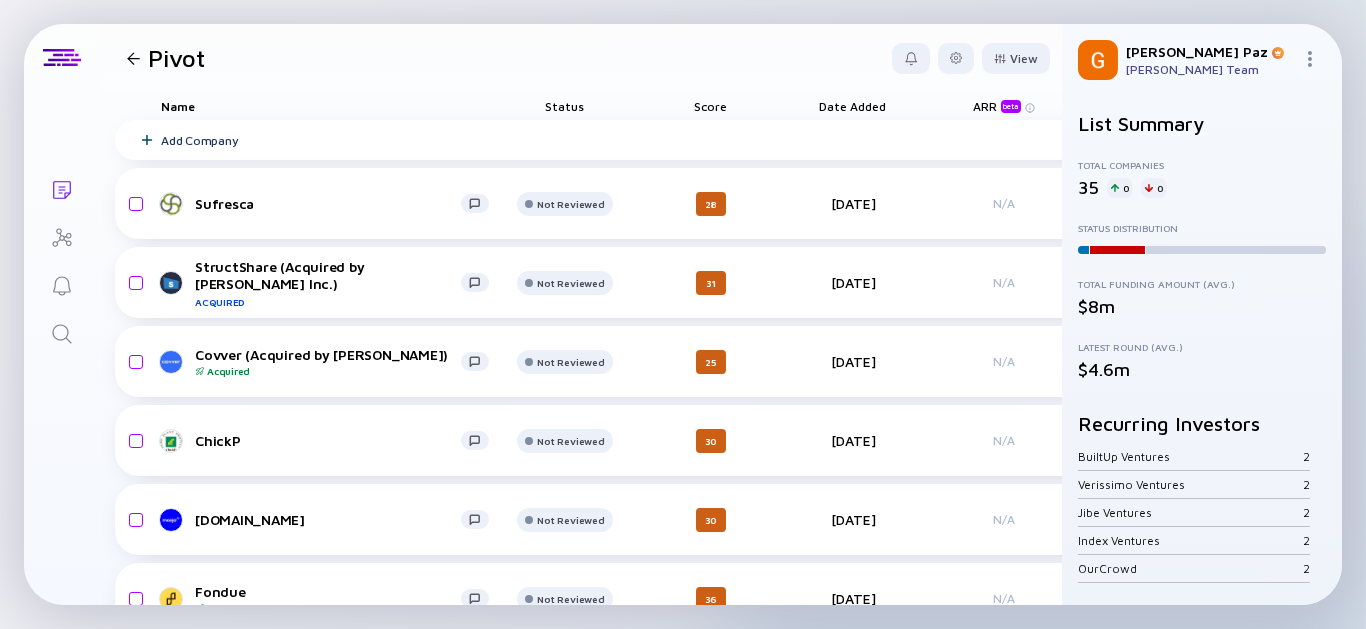 click on "Pivot" at bounding box center [162, 58] 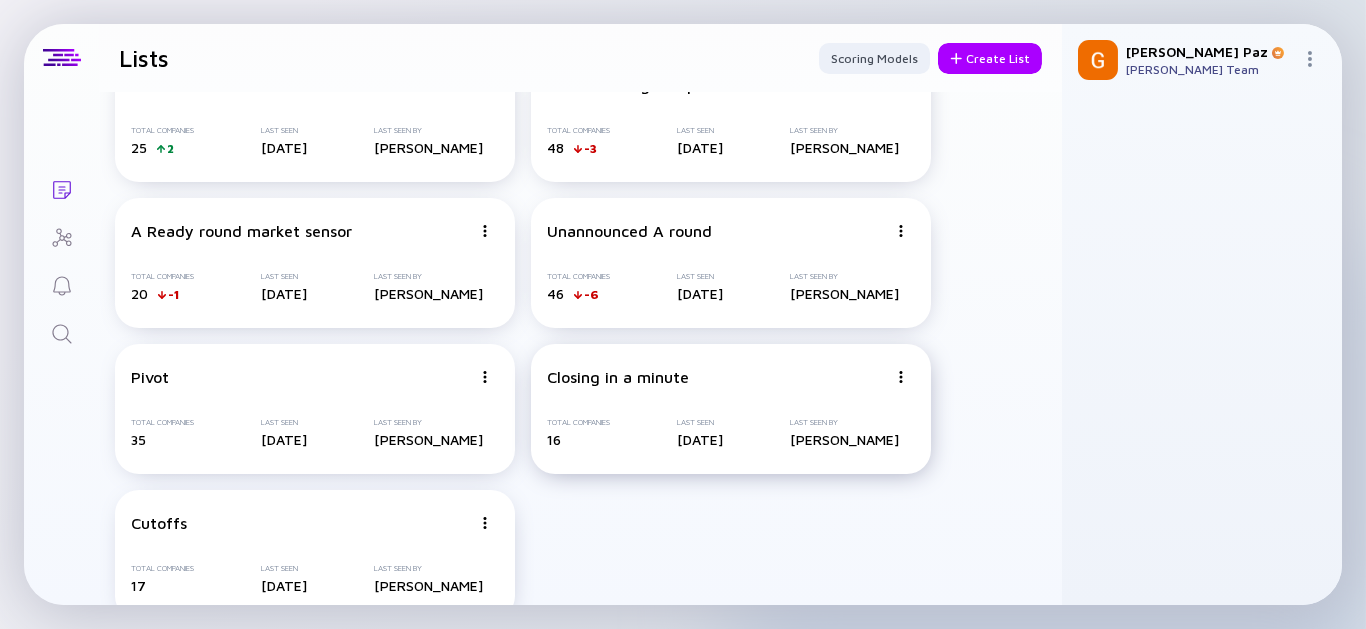 scroll, scrollTop: 86, scrollLeft: 0, axis: vertical 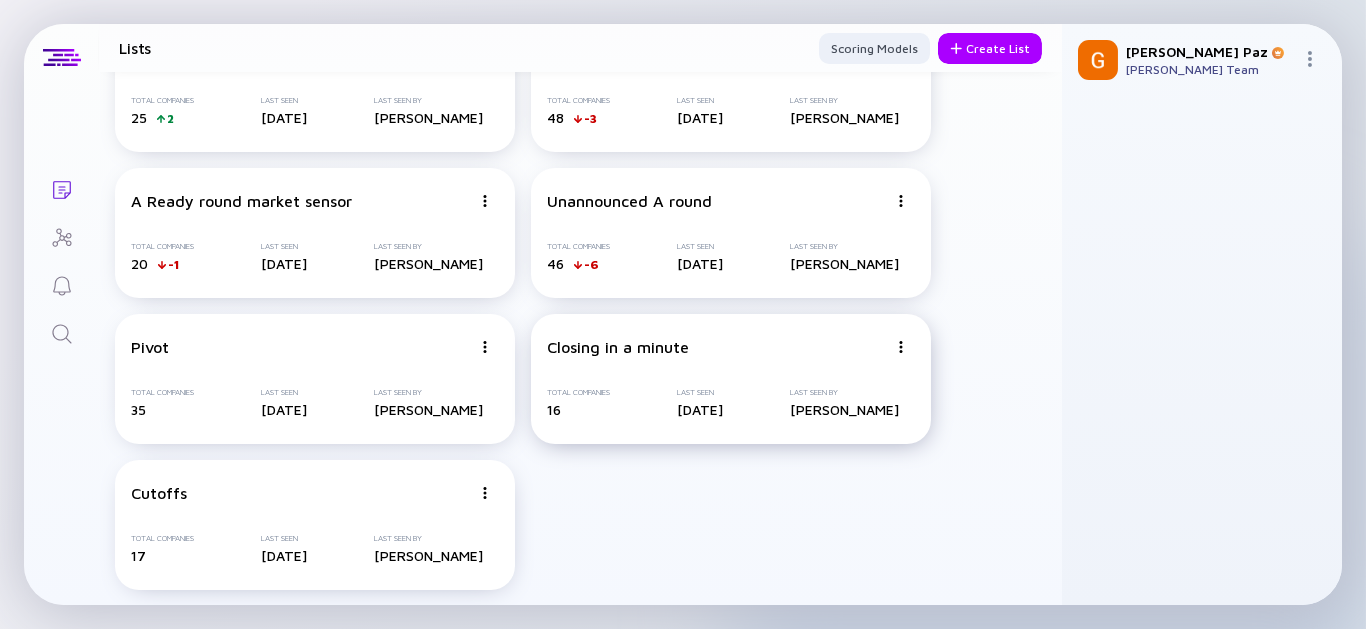click on "Closing in a minute Total Companies 16 Last Seen 3 days ago Last Seen By Gil Paz" at bounding box center [731, 379] 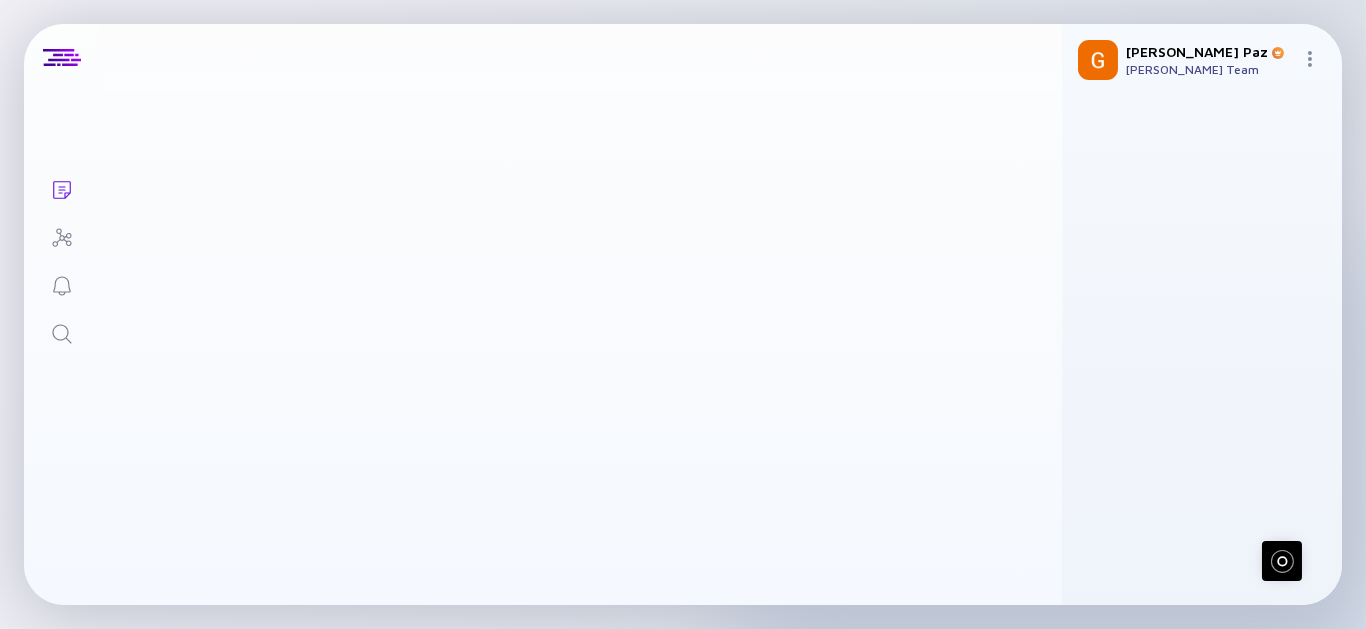scroll, scrollTop: 0, scrollLeft: 0, axis: both 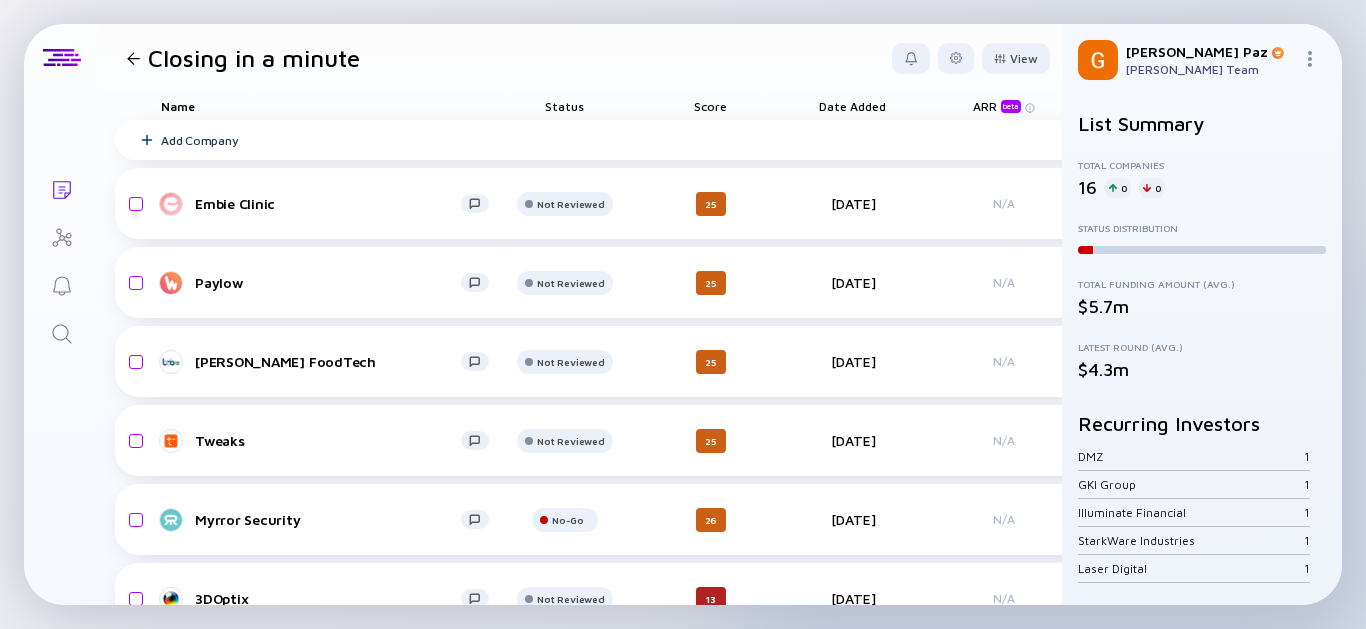click at bounding box center (133, 58) 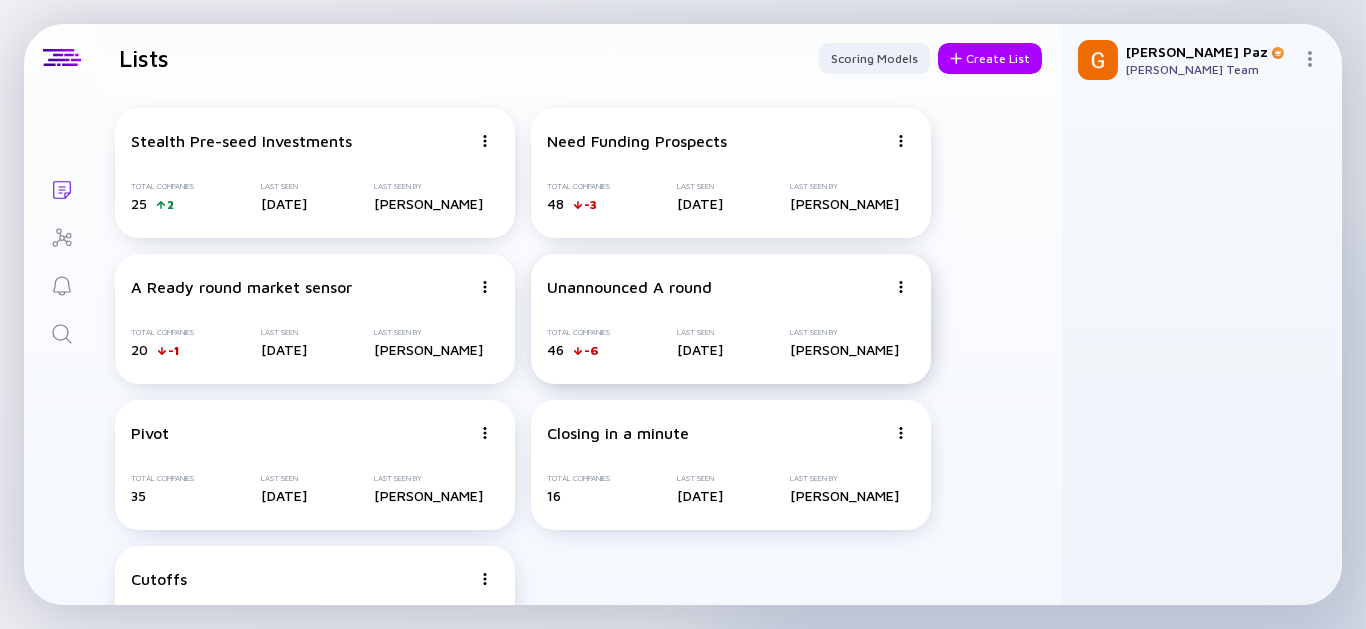 click on "Unannounced A round Total Companies 46 -6 Last Seen 5 days ago Last Seen By Gil Paz" at bounding box center (731, 319) 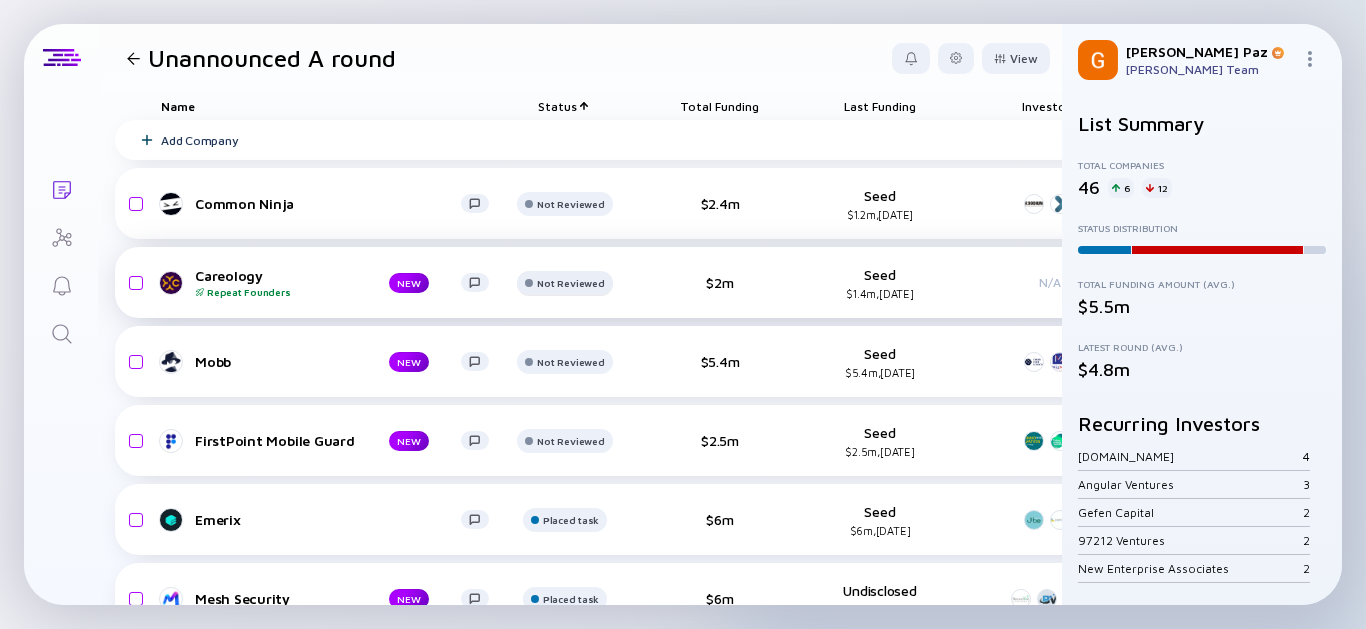 click on "Not Reviewed" at bounding box center (564, 204) 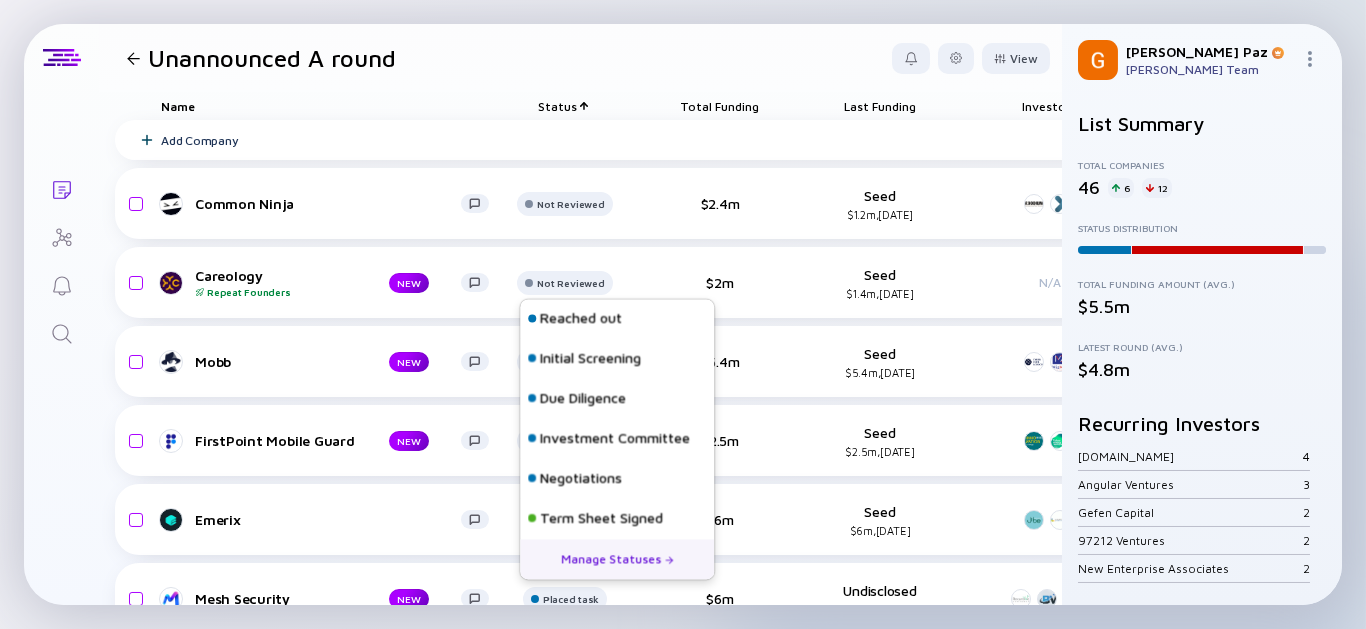 scroll, scrollTop: 207, scrollLeft: 0, axis: vertical 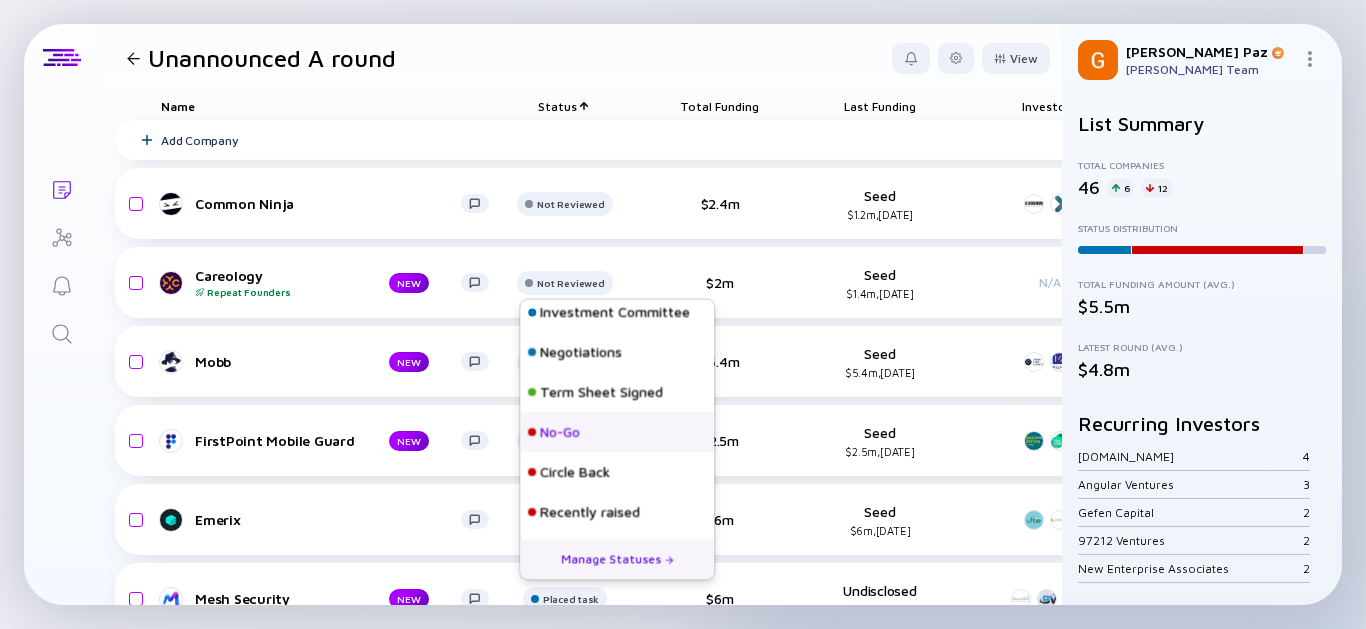 click on "No-Go" at bounding box center (560, 433) 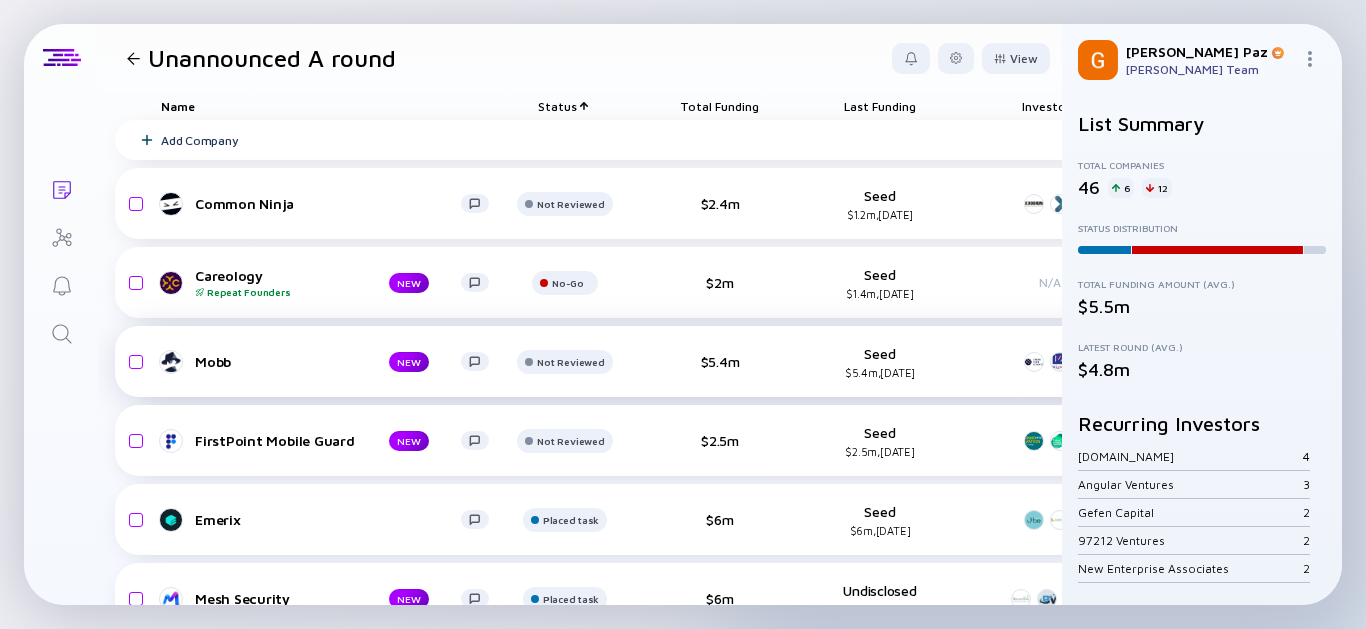drag, startPoint x: 54, startPoint y: 387, endPoint x: 219, endPoint y: 391, distance: 165.04848 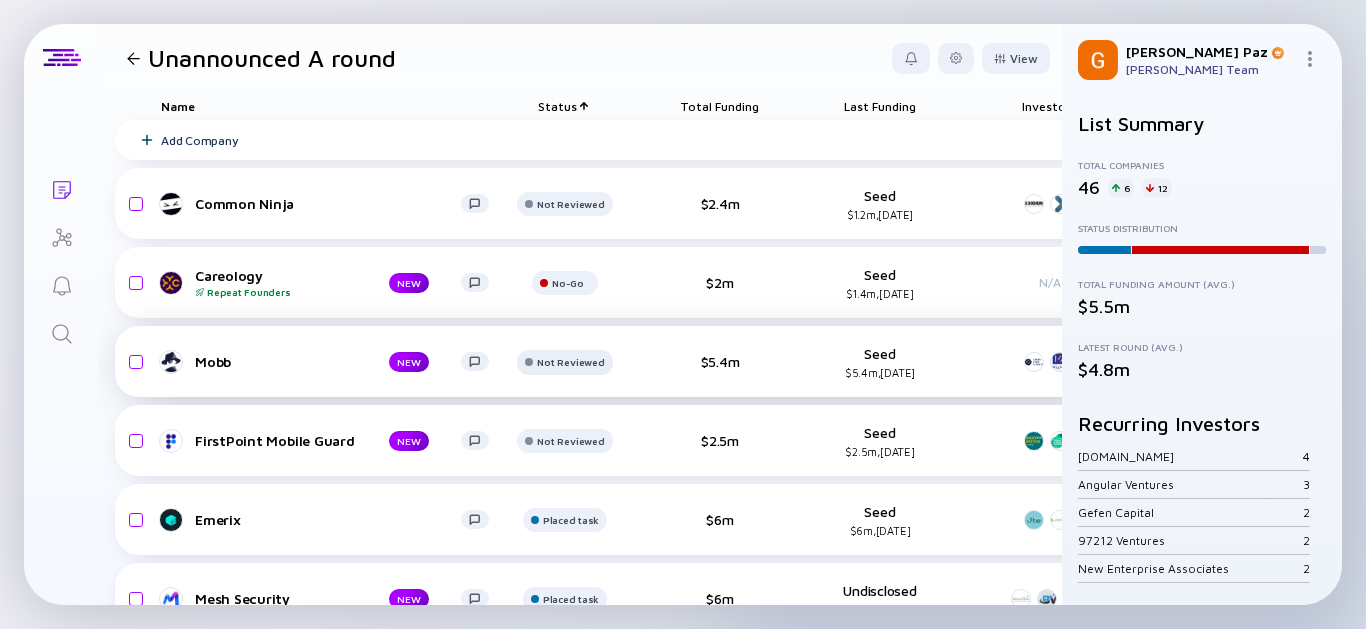 click on "Not Reviewed" at bounding box center (570, 204) 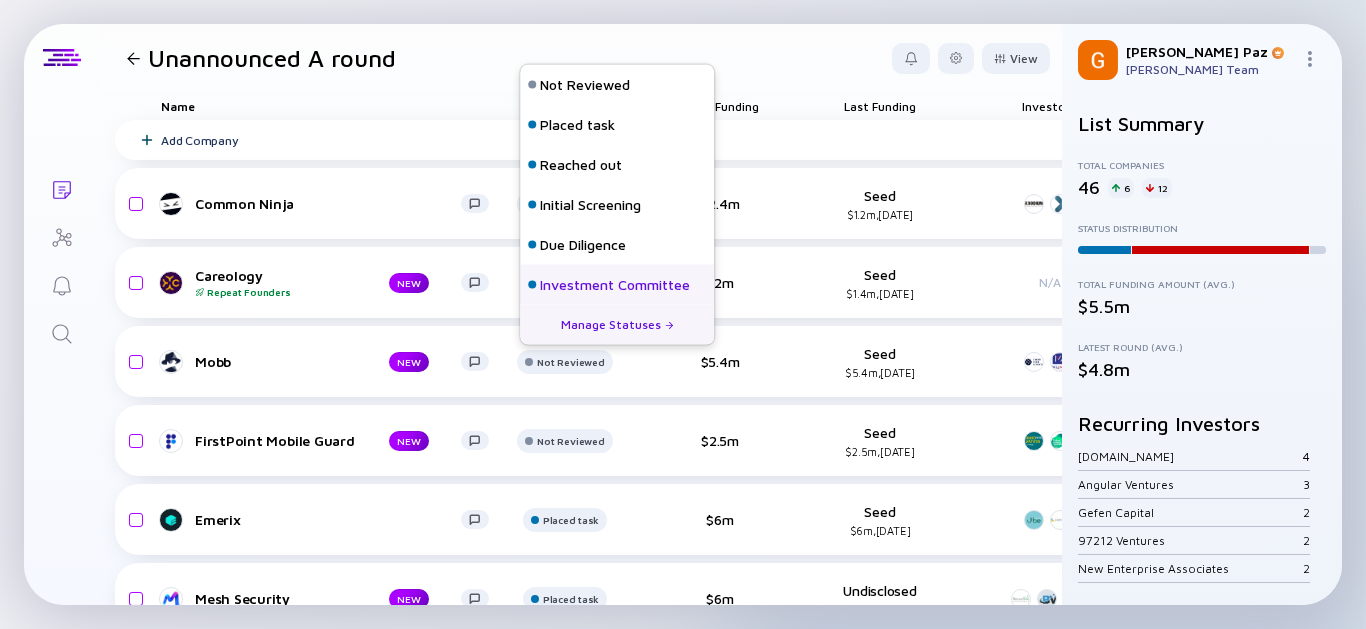 scroll, scrollTop: 207, scrollLeft: 0, axis: vertical 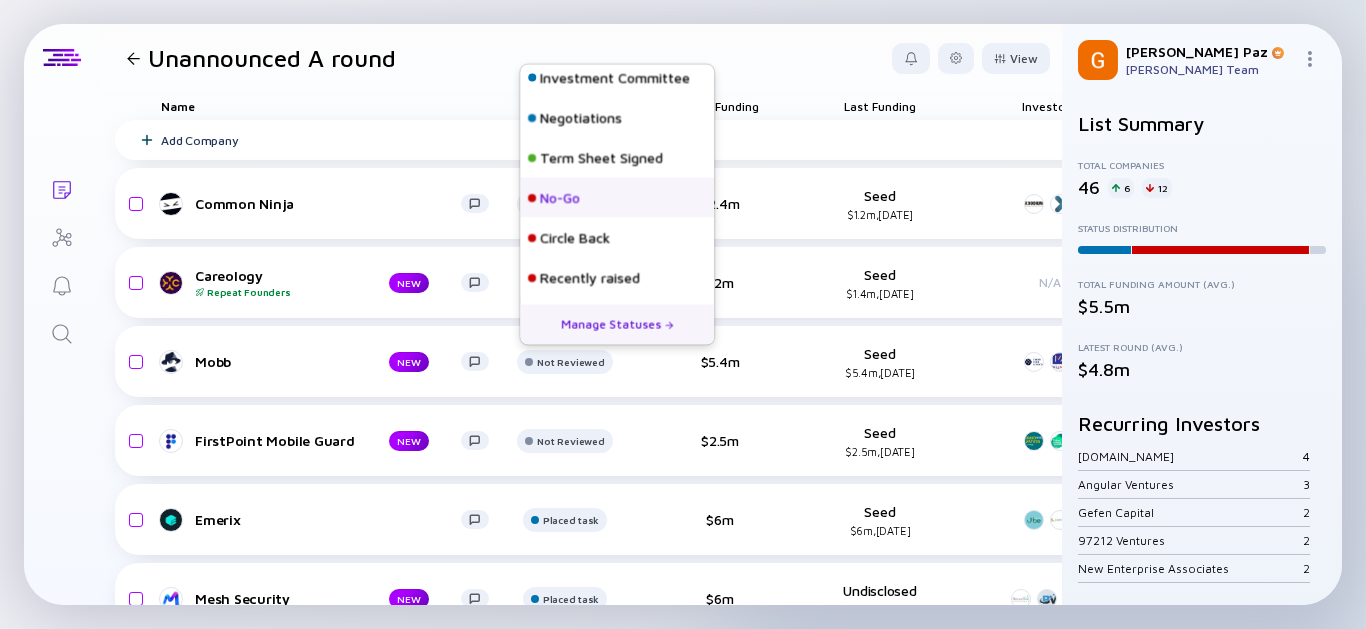 click on "No-Go" at bounding box center (617, 198) 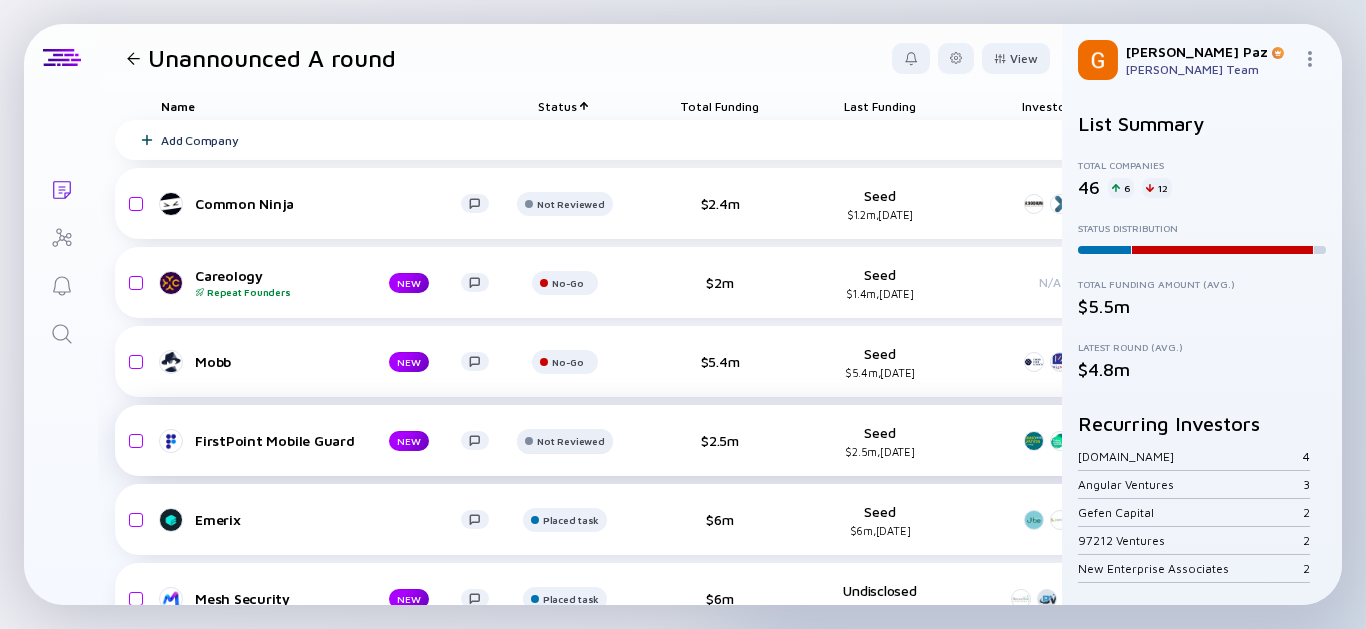 click on "Not Reviewed" at bounding box center (570, 204) 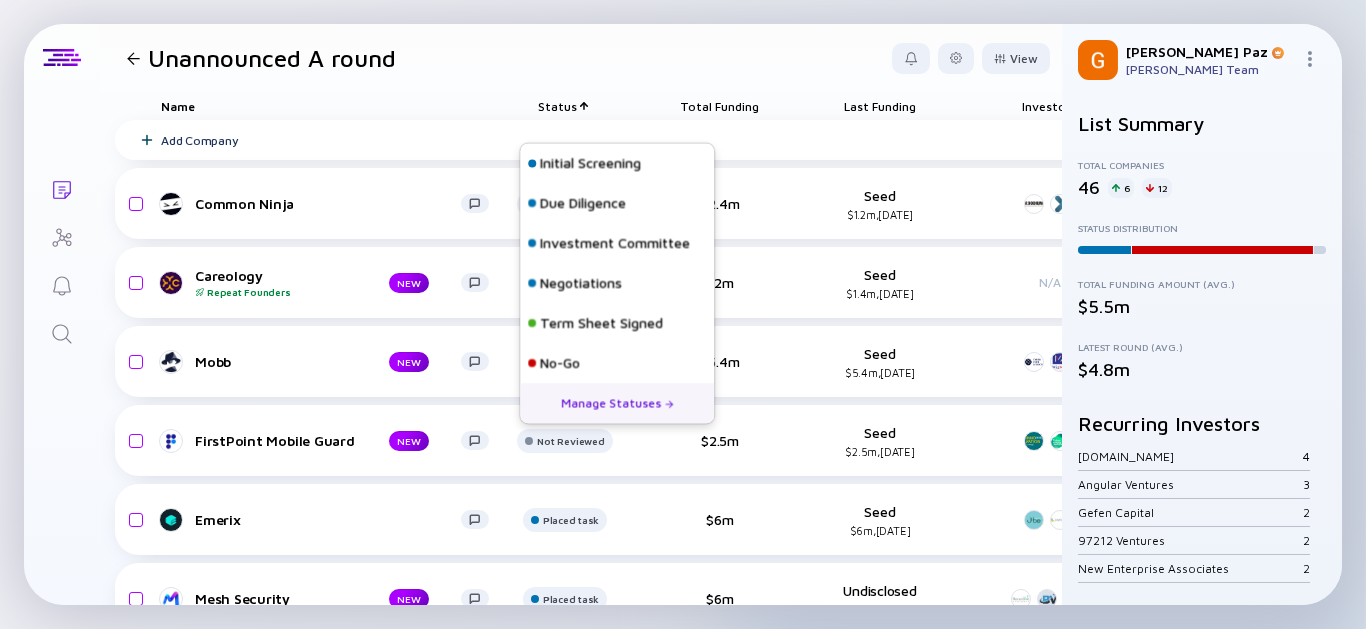 scroll, scrollTop: 207, scrollLeft: 0, axis: vertical 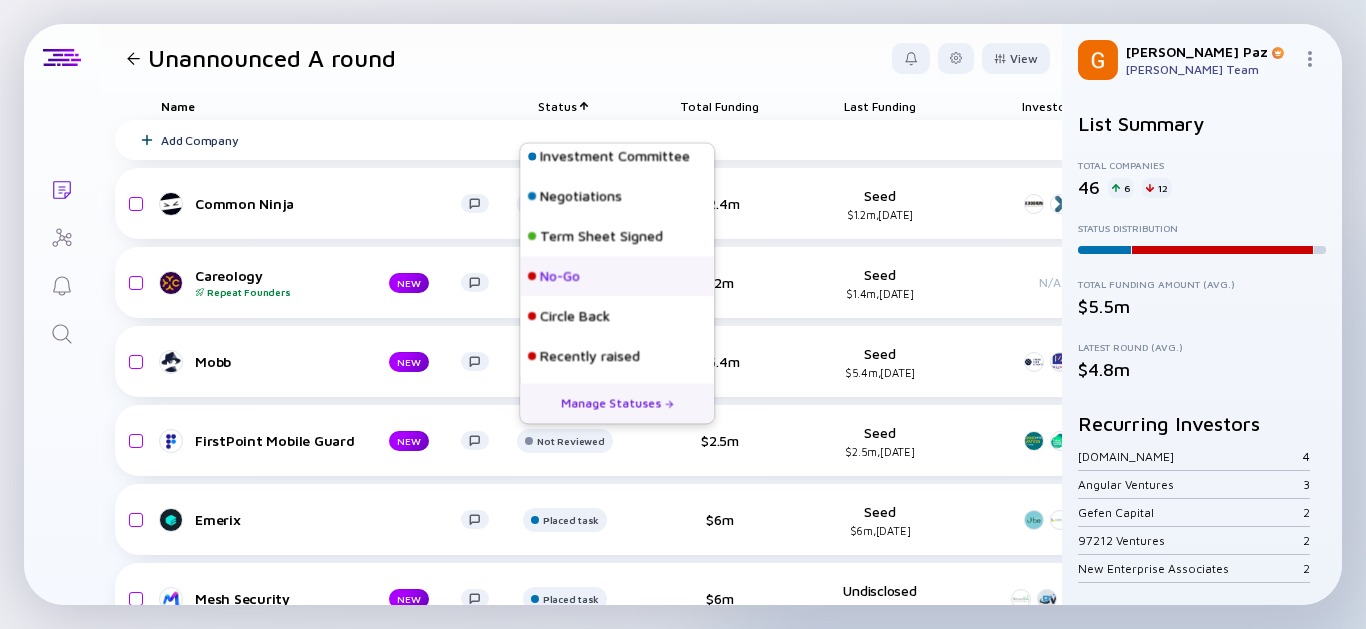 click on "No-Go" at bounding box center (560, 277) 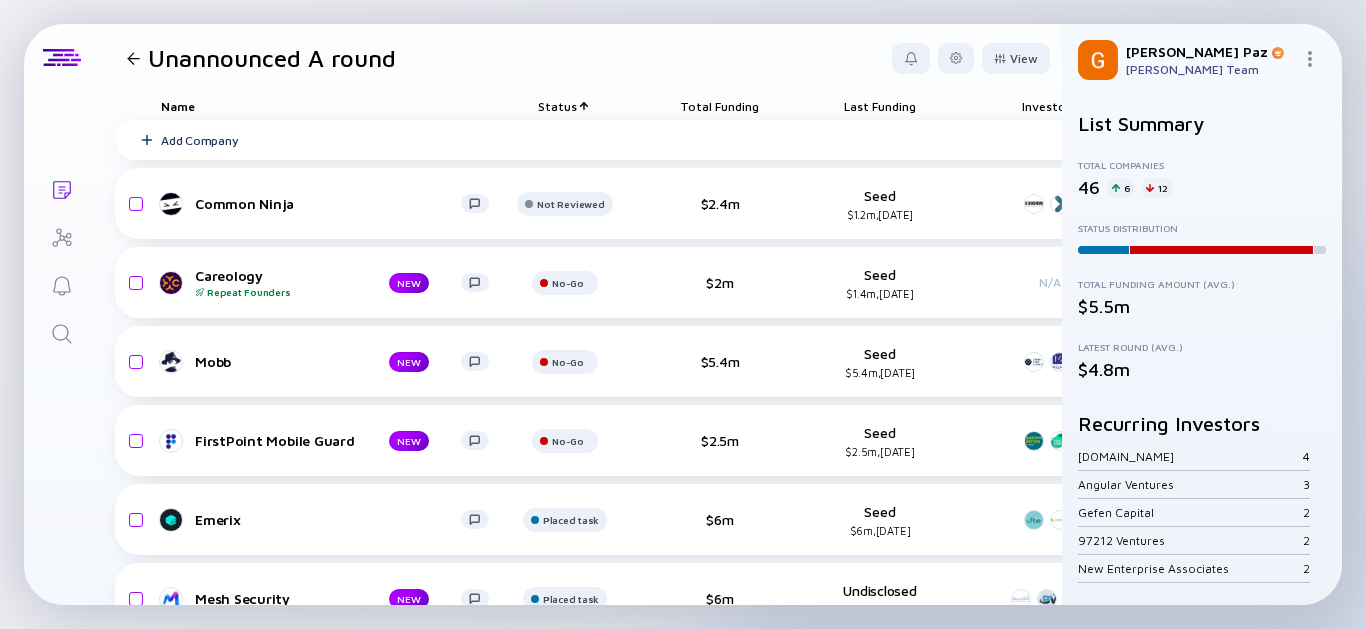 click on "Unannounced A round View" at bounding box center [580, 58] 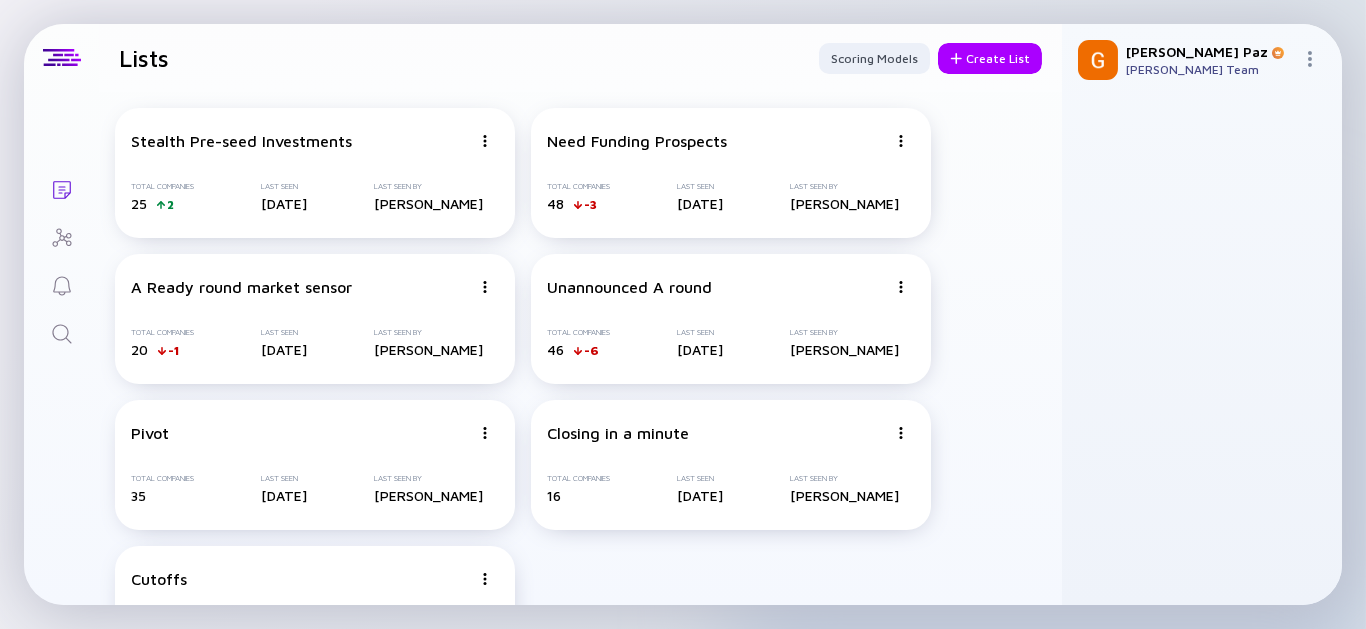 click 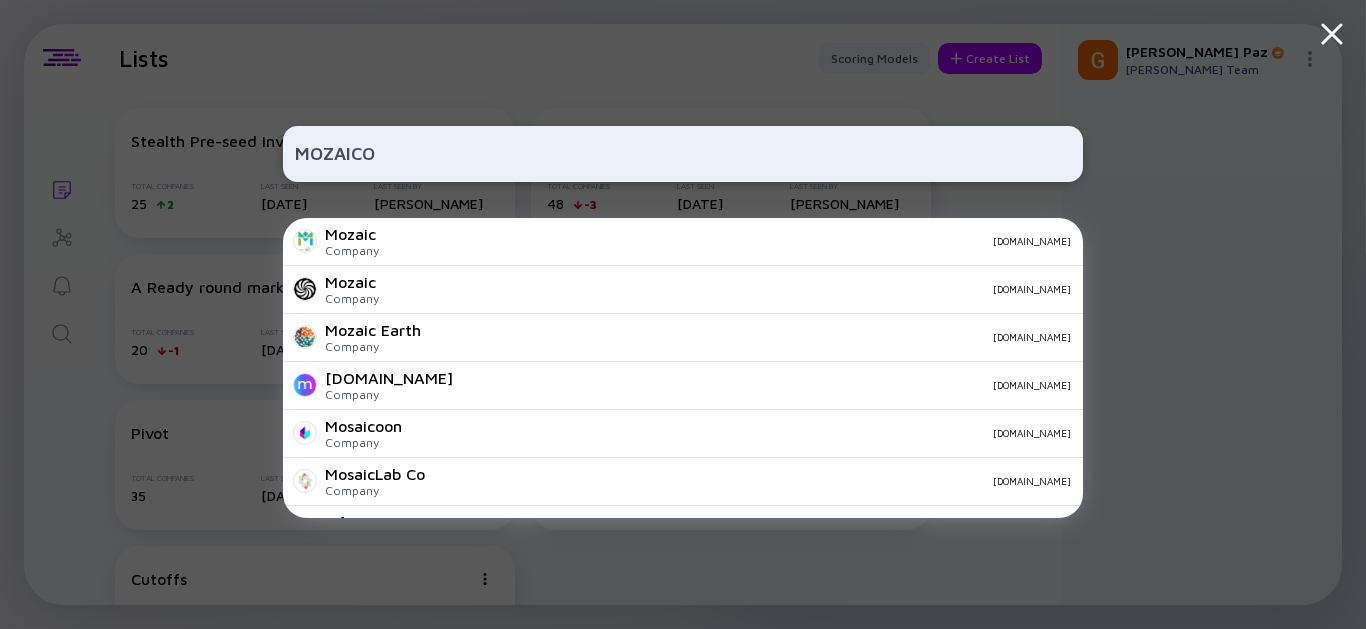 type on "MOZAICO" 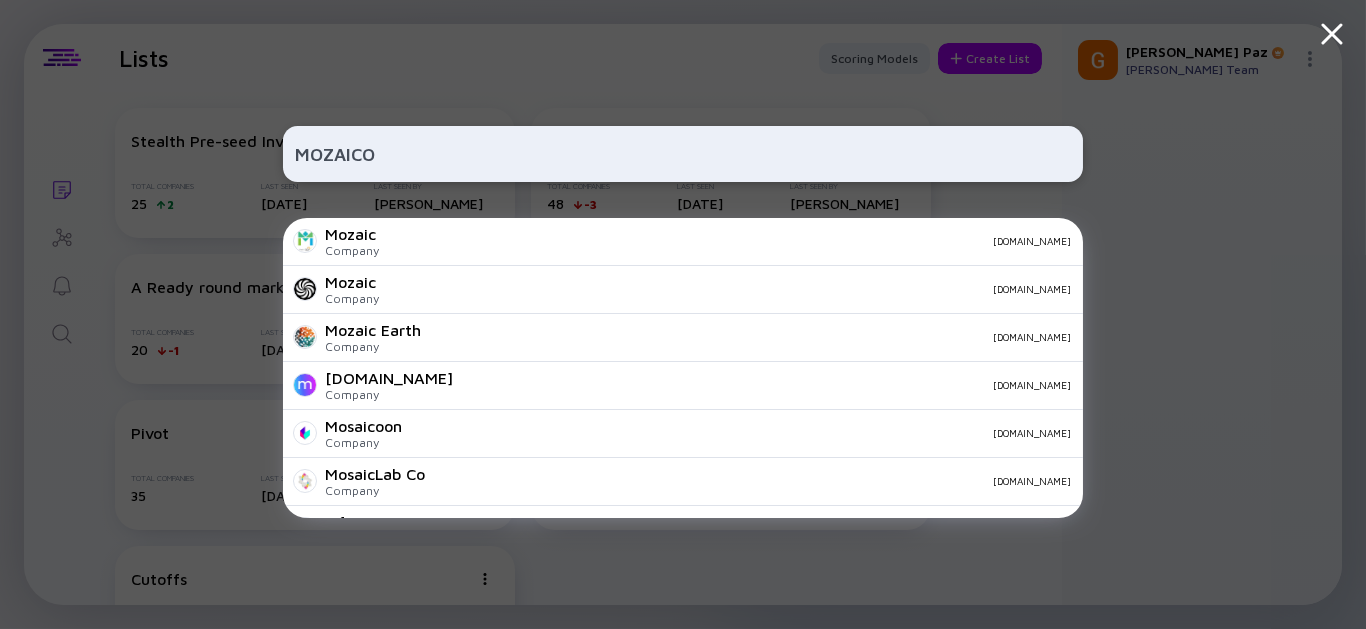 drag, startPoint x: 381, startPoint y: 165, endPoint x: 95, endPoint y: 140, distance: 287.09058 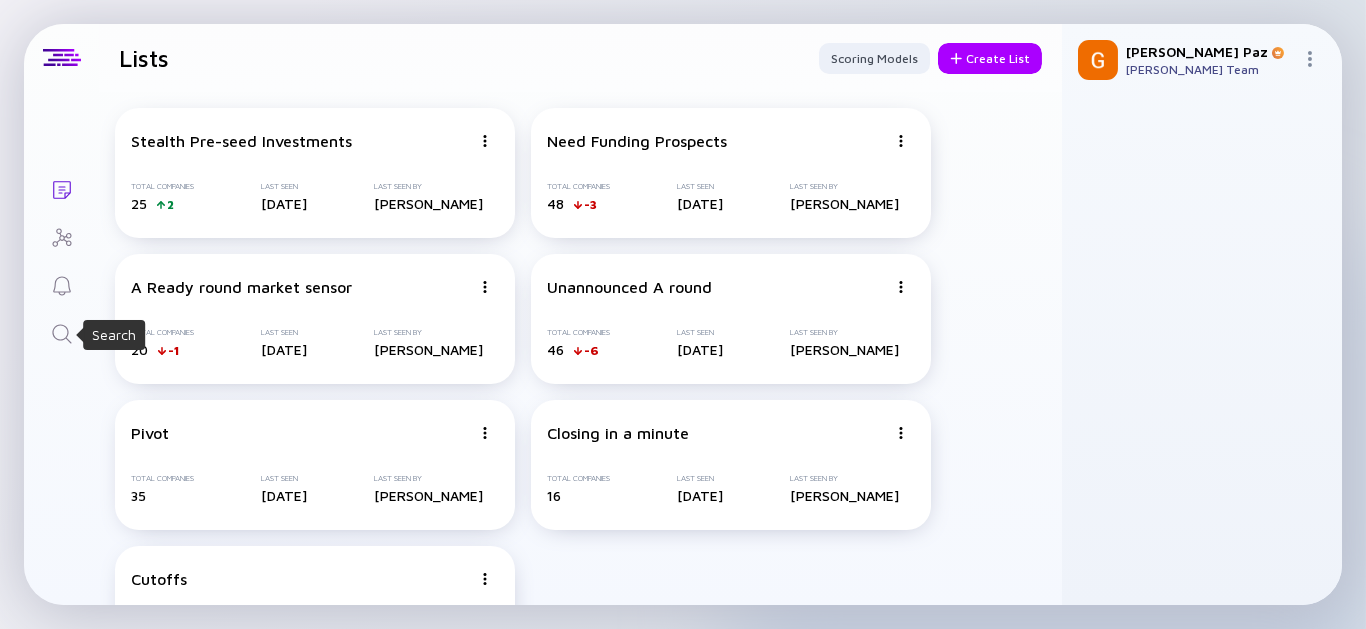 click 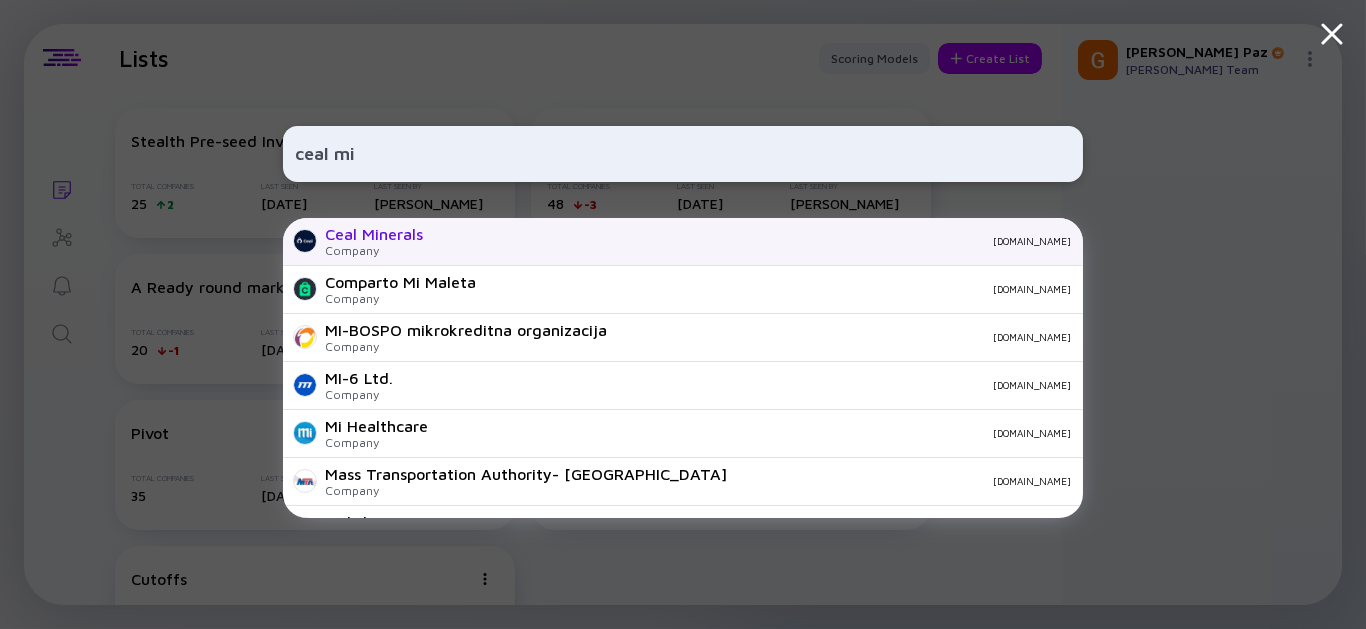 type on "ceal mi" 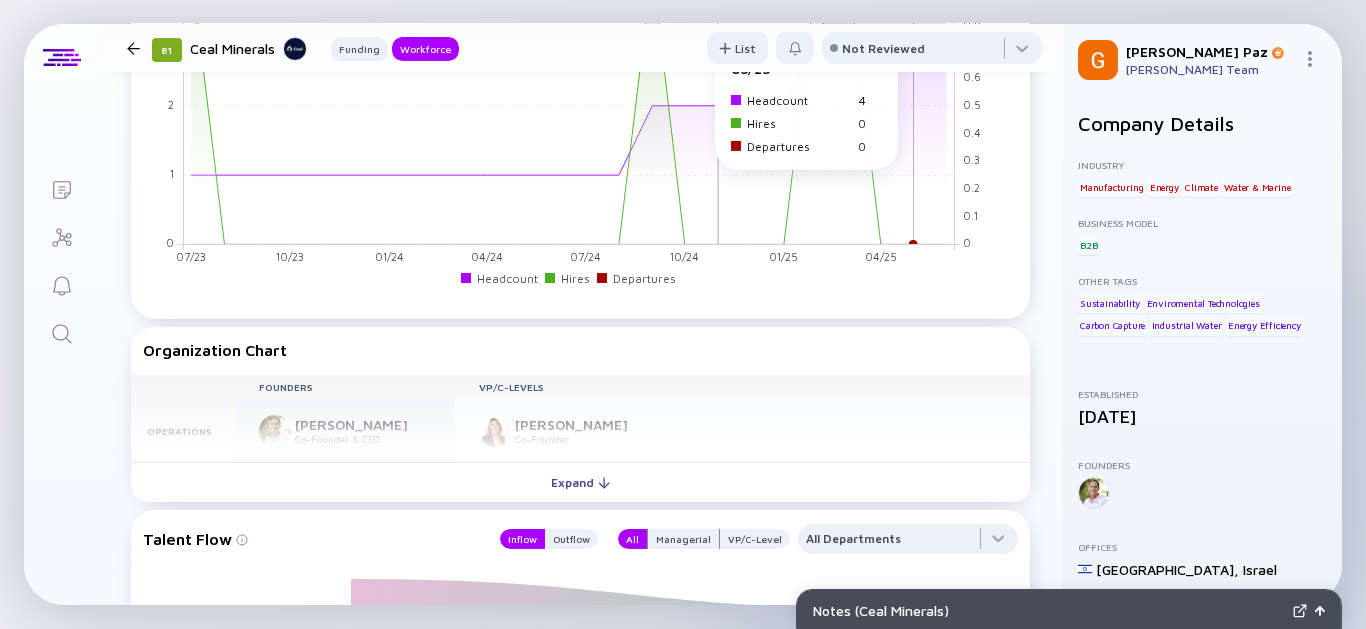 scroll, scrollTop: 1444, scrollLeft: 0, axis: vertical 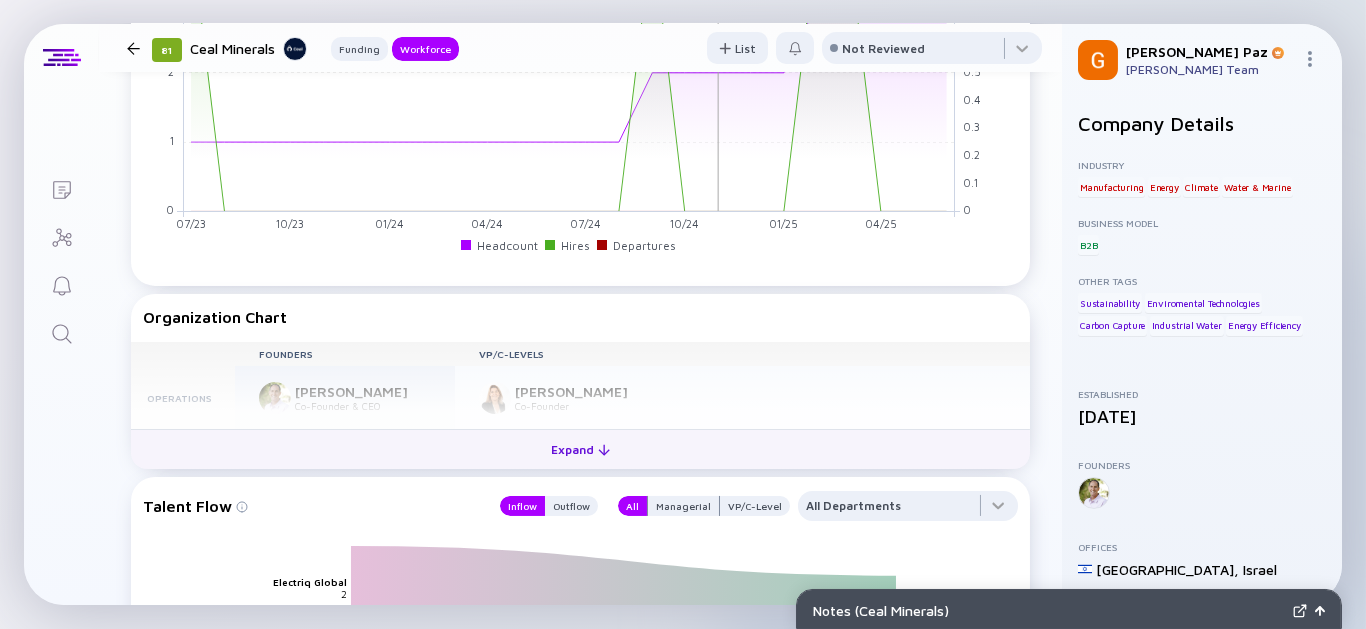 click on "Expand" at bounding box center [580, 449] 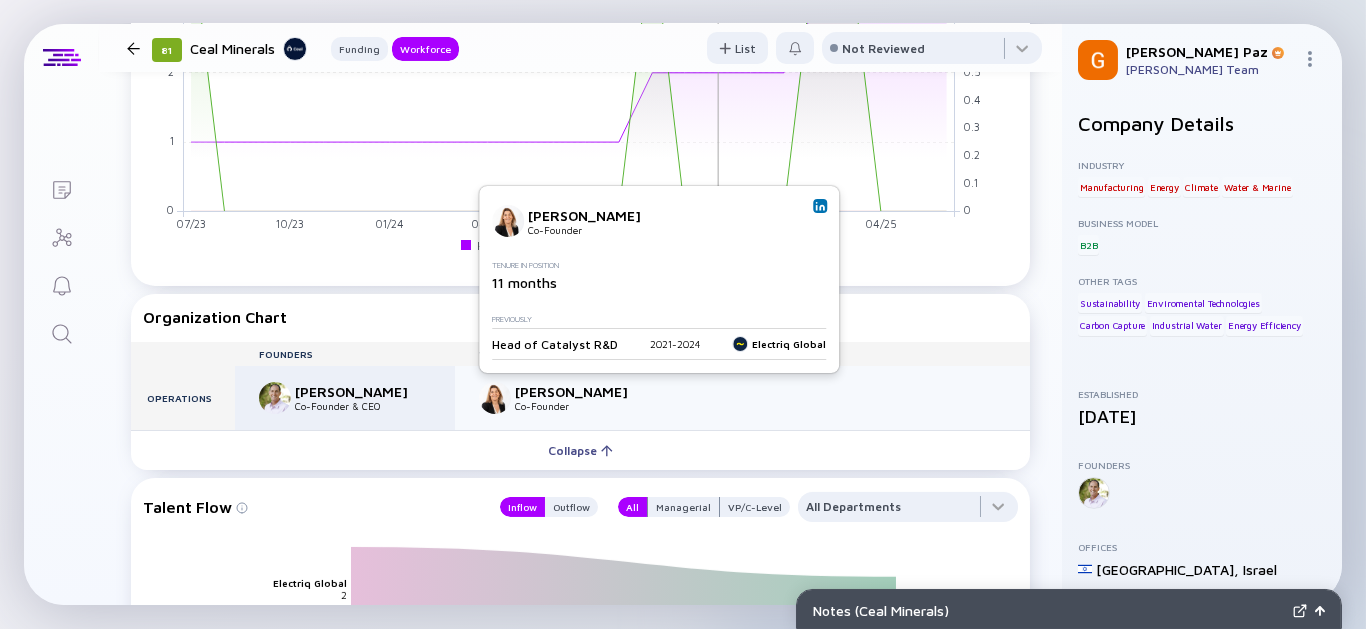 click at bounding box center (820, 206) 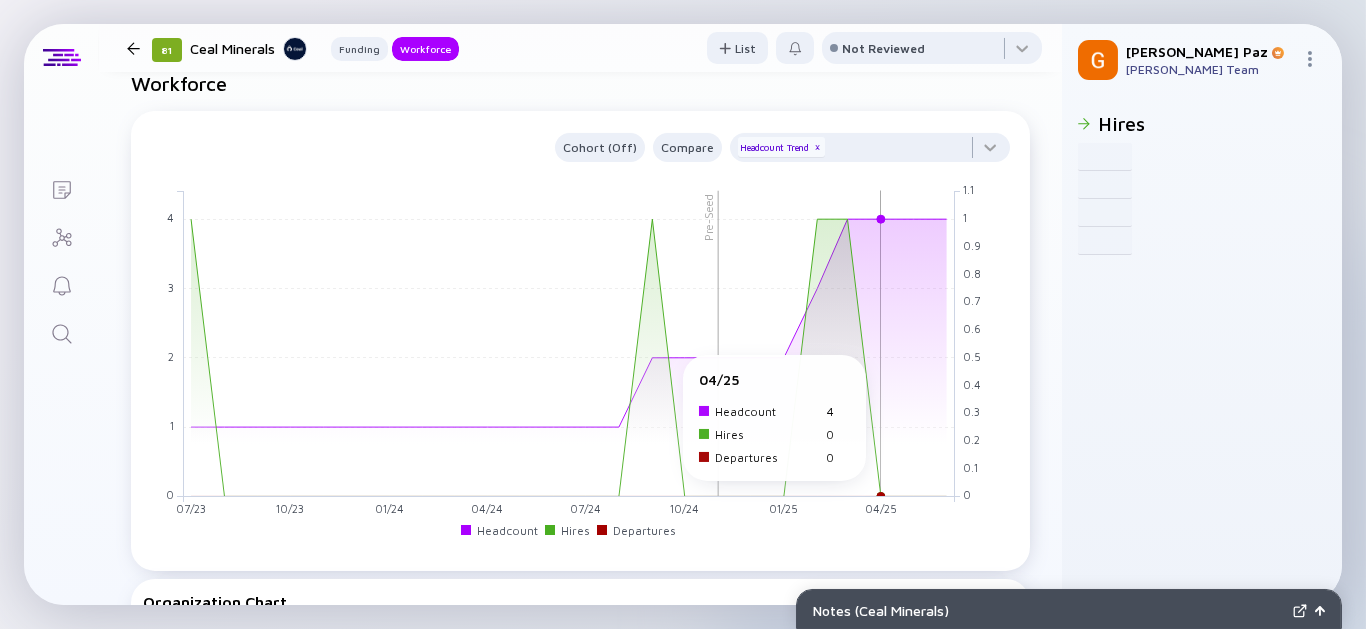 scroll, scrollTop: 1111, scrollLeft: 0, axis: vertical 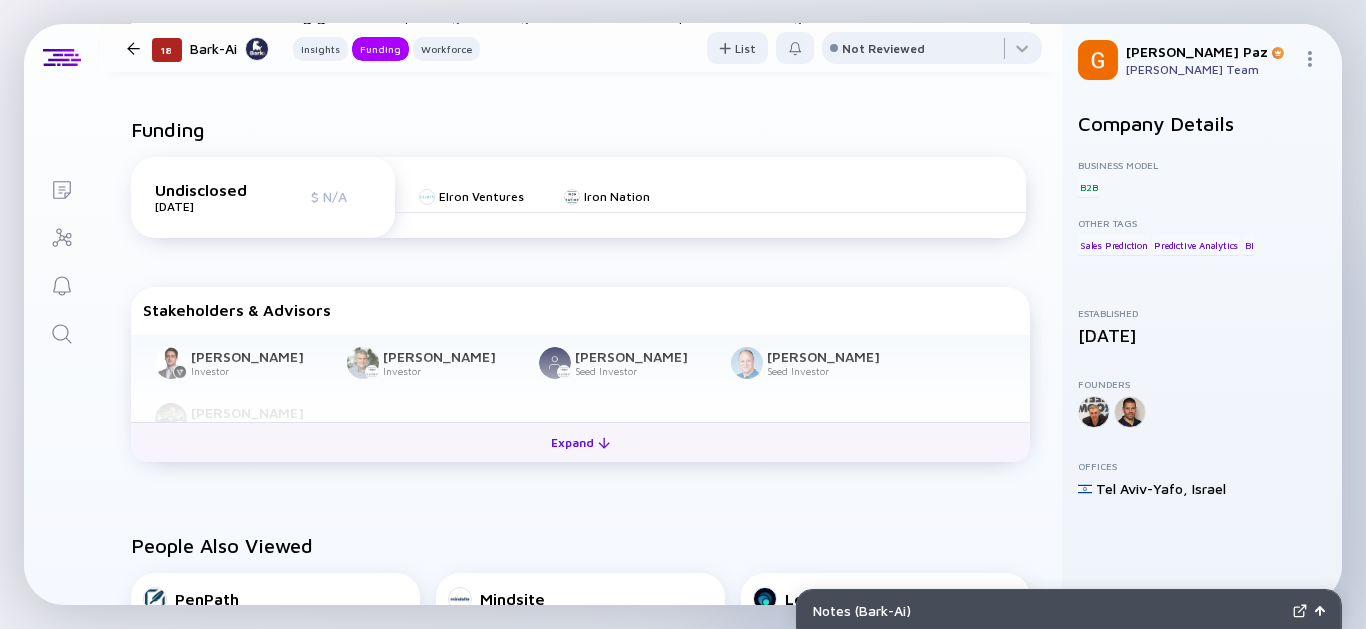 click on "Expand" at bounding box center (580, 442) 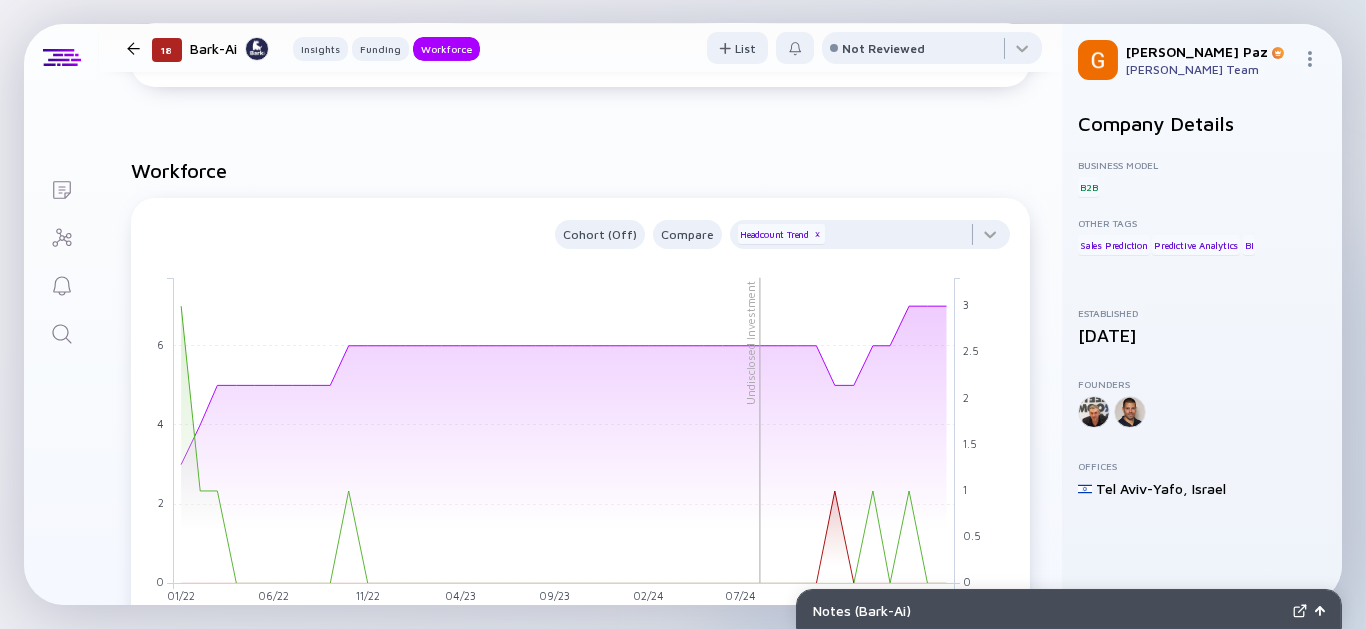 scroll, scrollTop: 1555, scrollLeft: 0, axis: vertical 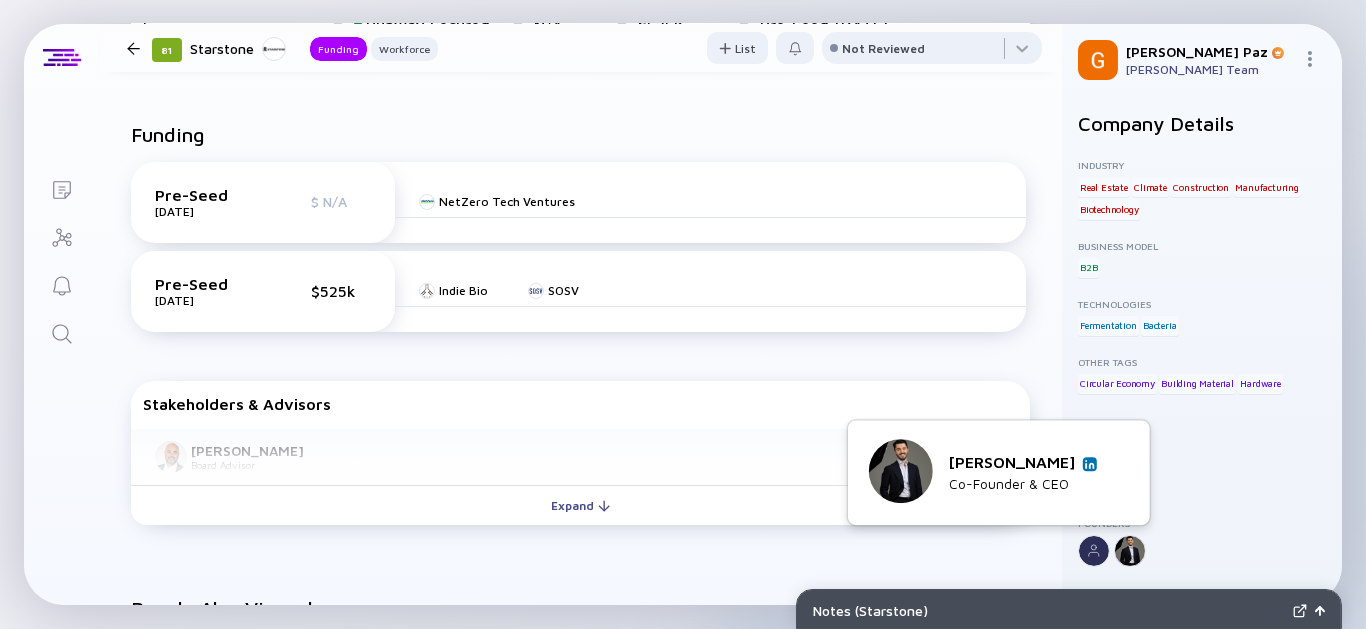 click at bounding box center [1090, 464] 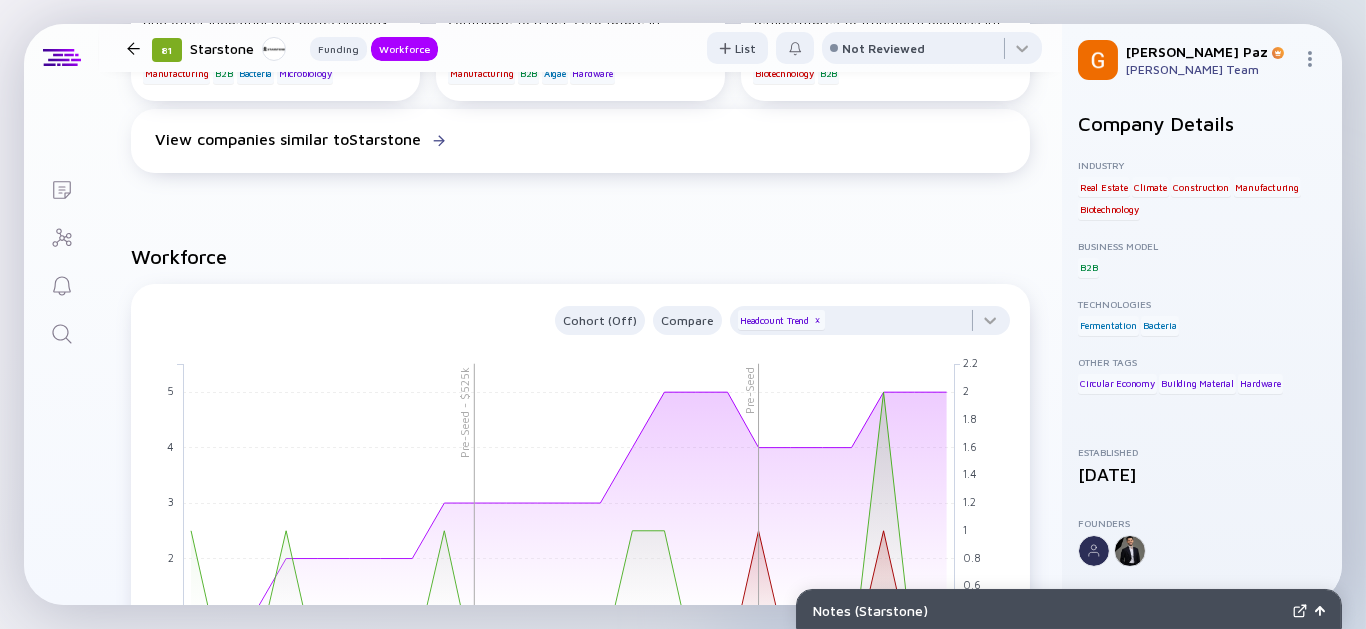 scroll, scrollTop: 1444, scrollLeft: 0, axis: vertical 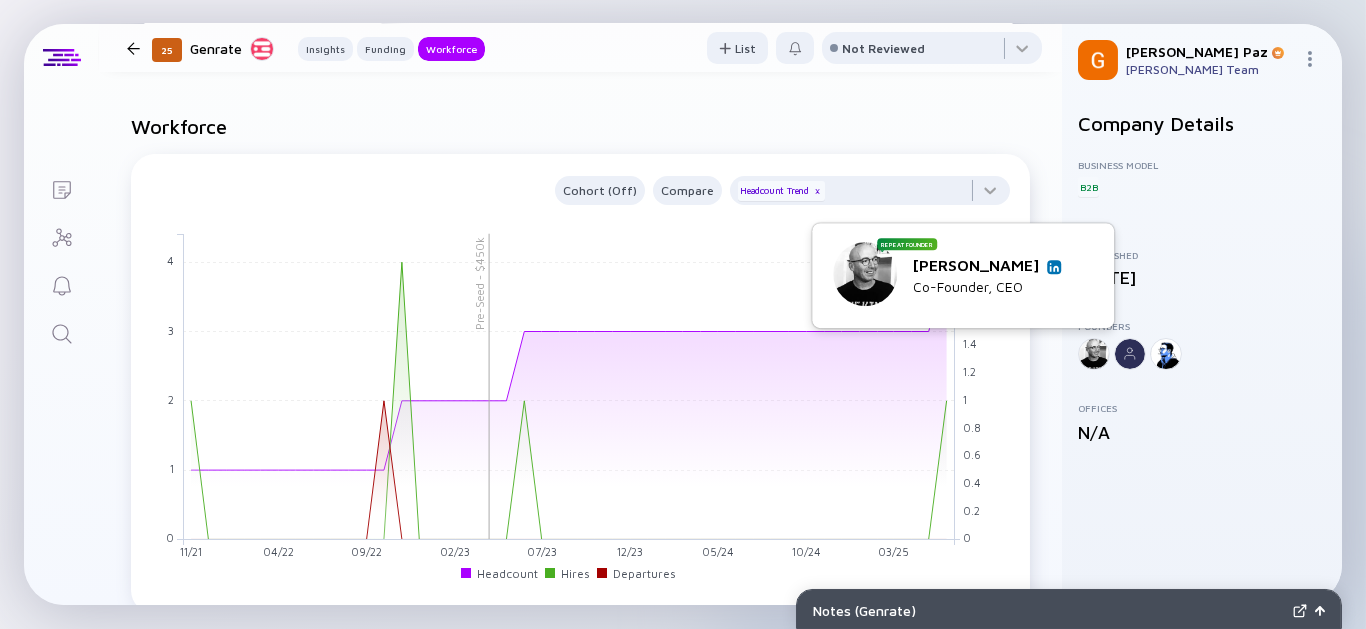 click at bounding box center [1094, 354] 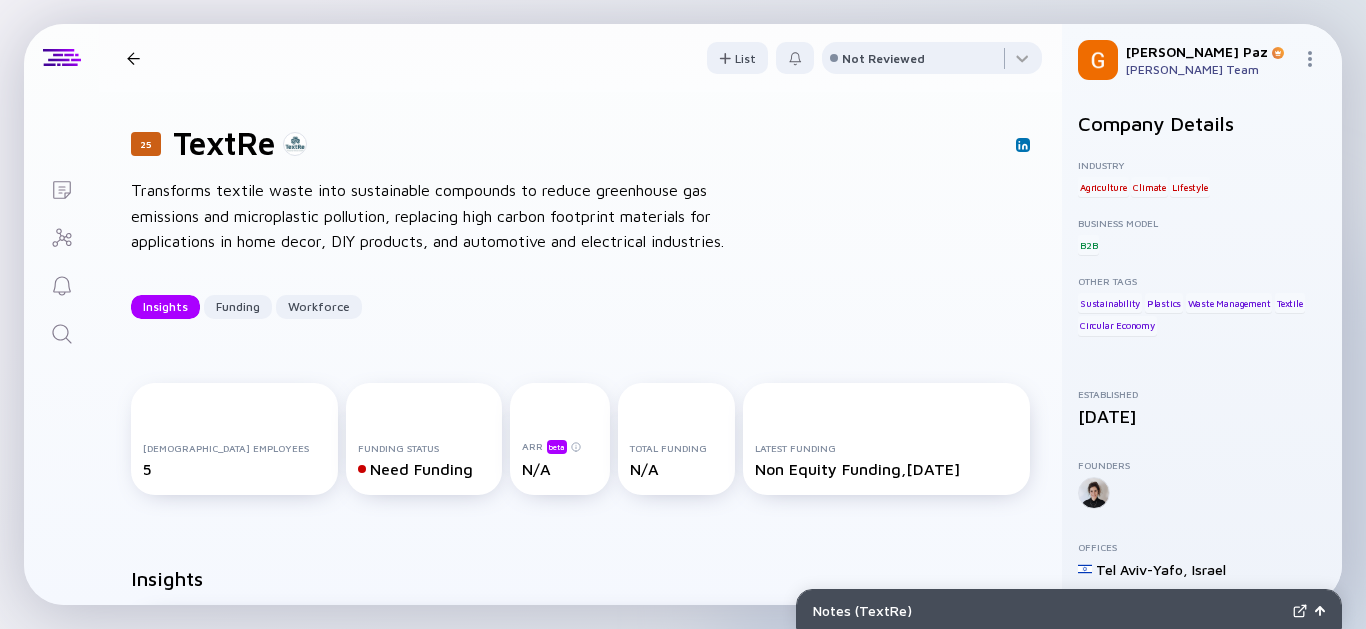 scroll, scrollTop: 0, scrollLeft: 0, axis: both 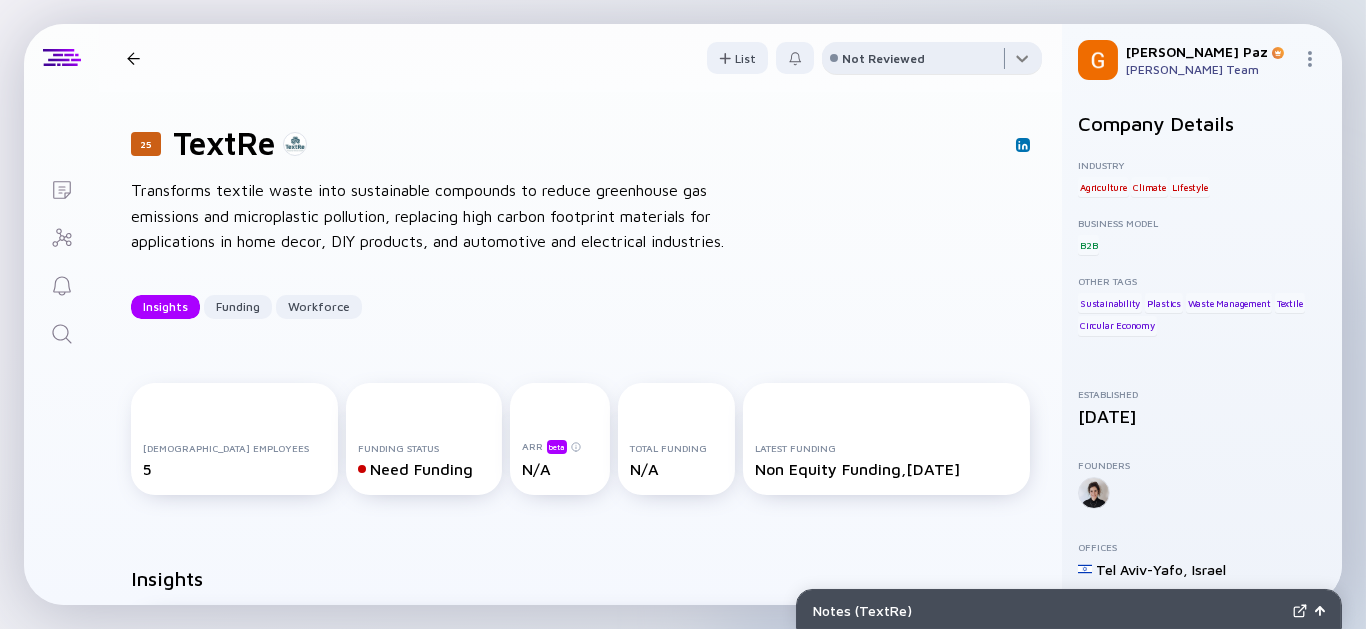 click at bounding box center (932, 62) 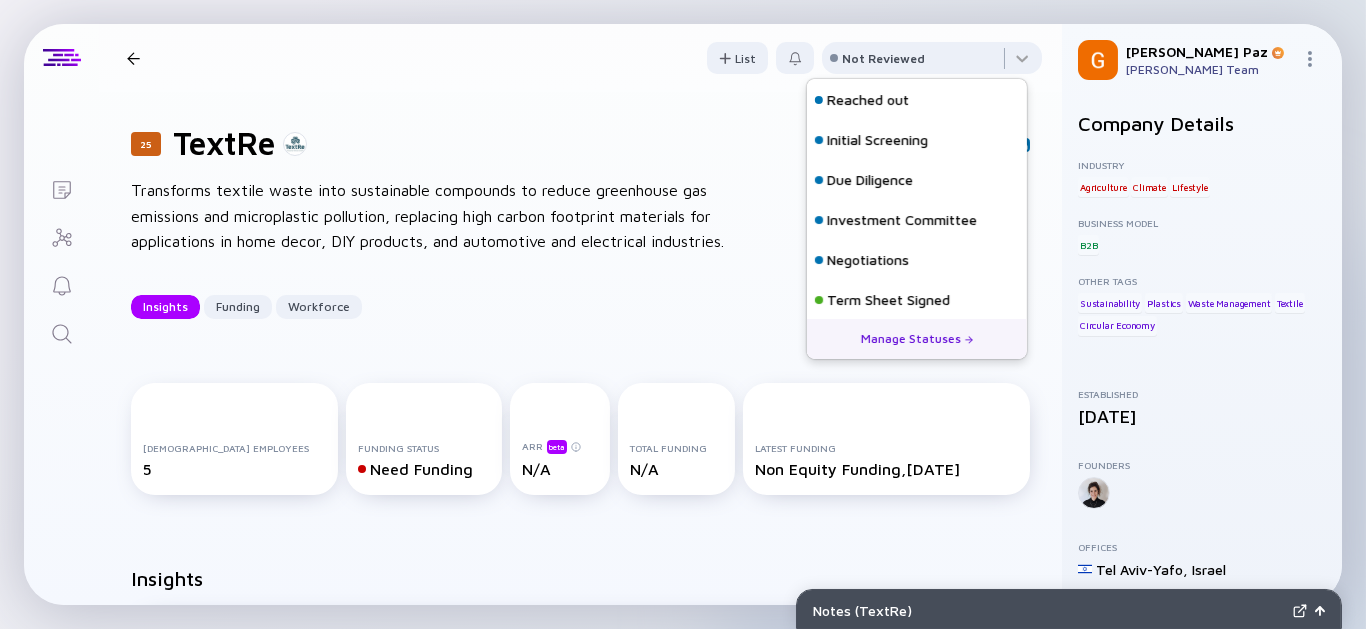 scroll, scrollTop: 207, scrollLeft: 0, axis: vertical 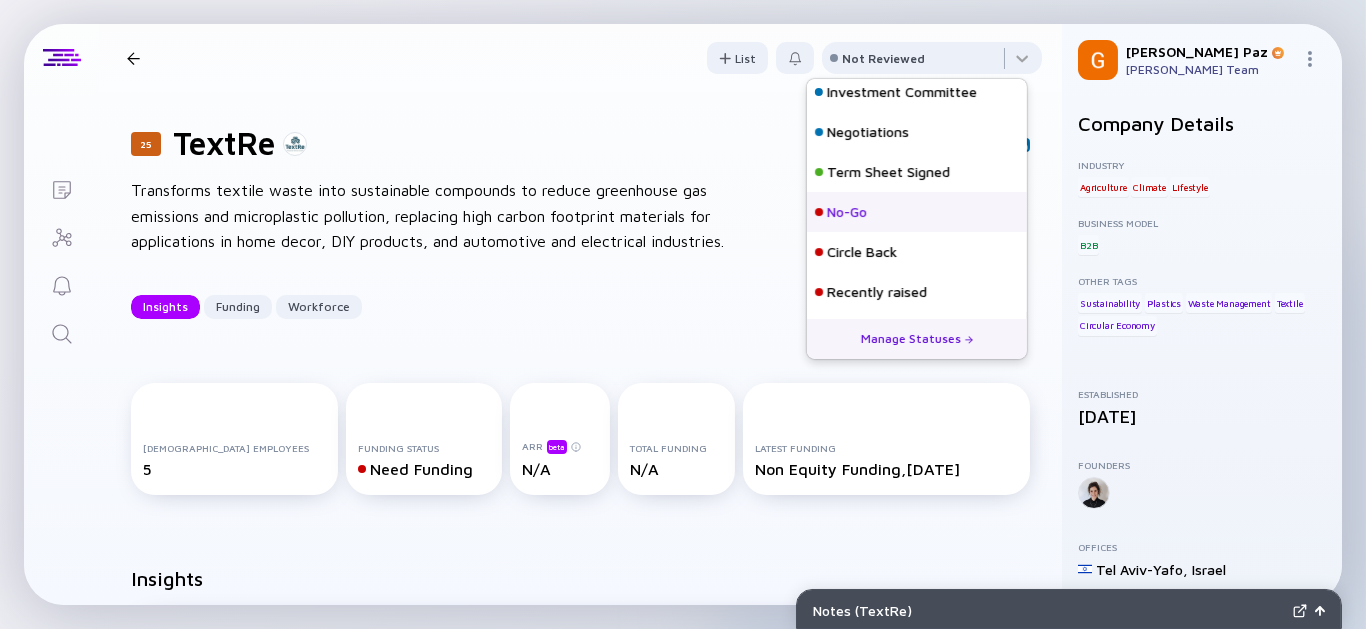 click on "No-Go" at bounding box center (847, 212) 